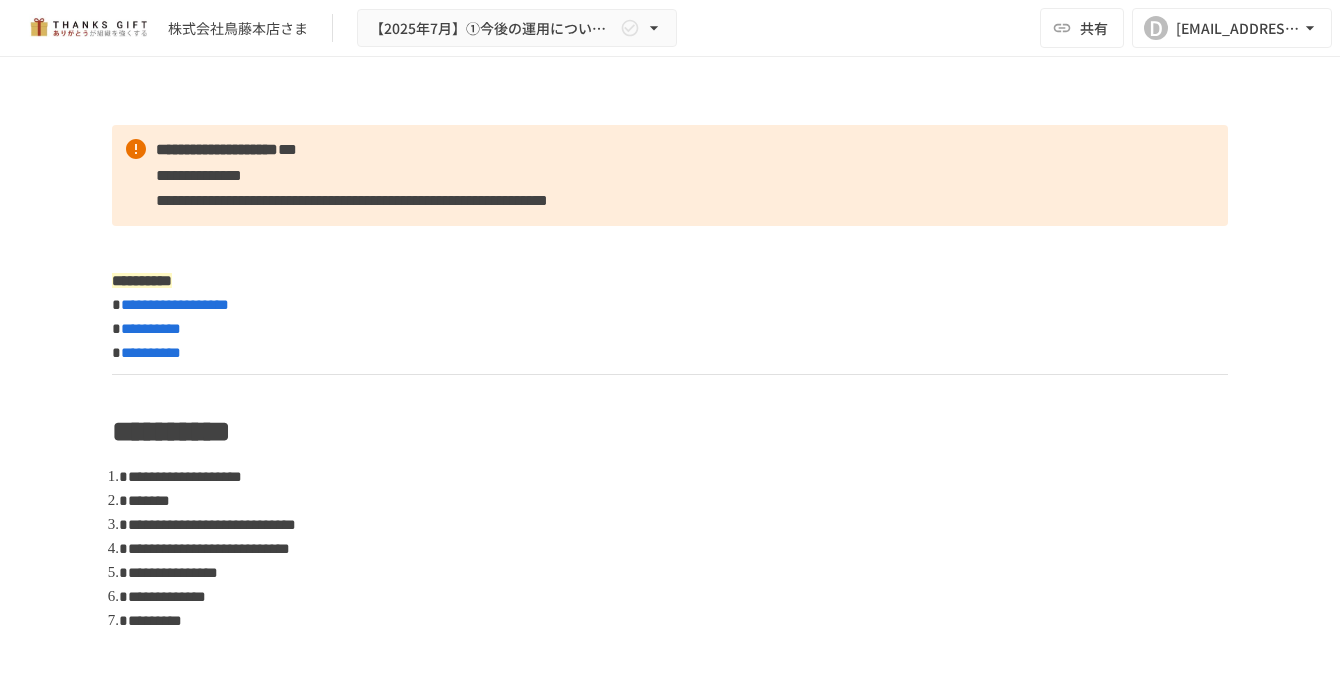 scroll, scrollTop: 0, scrollLeft: 0, axis: both 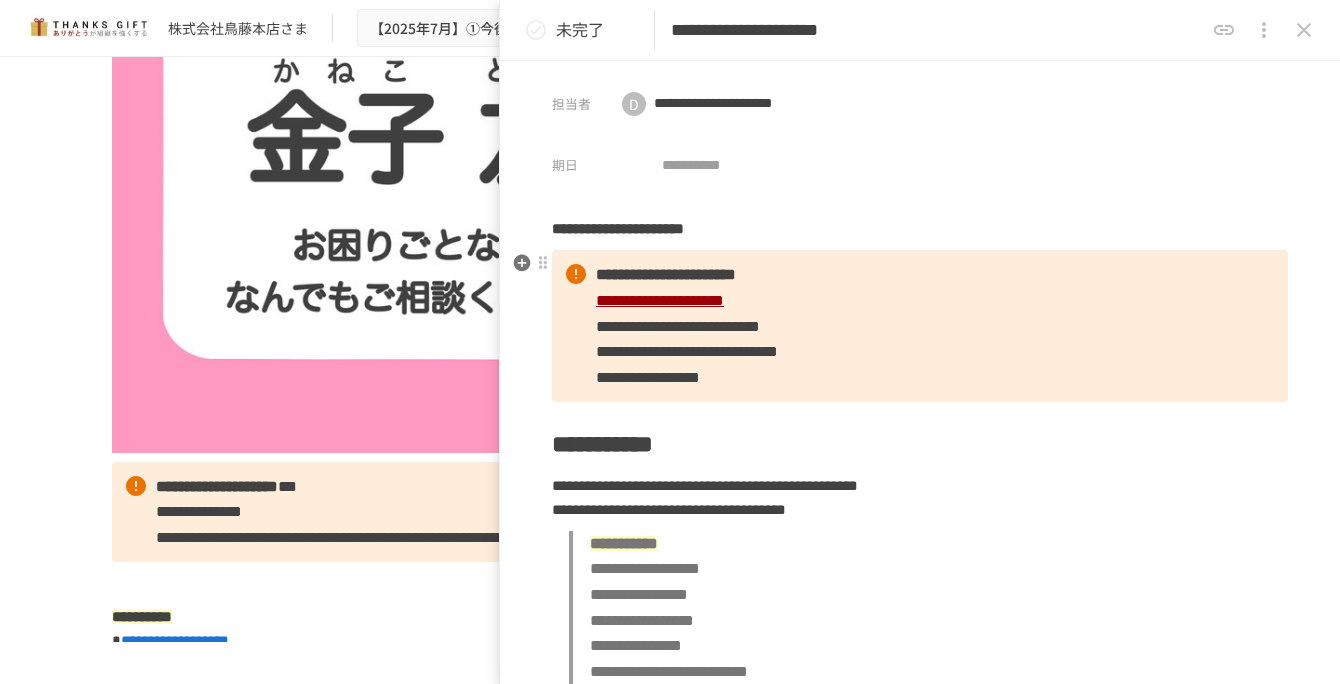 click on "**********" at bounding box center [660, 300] 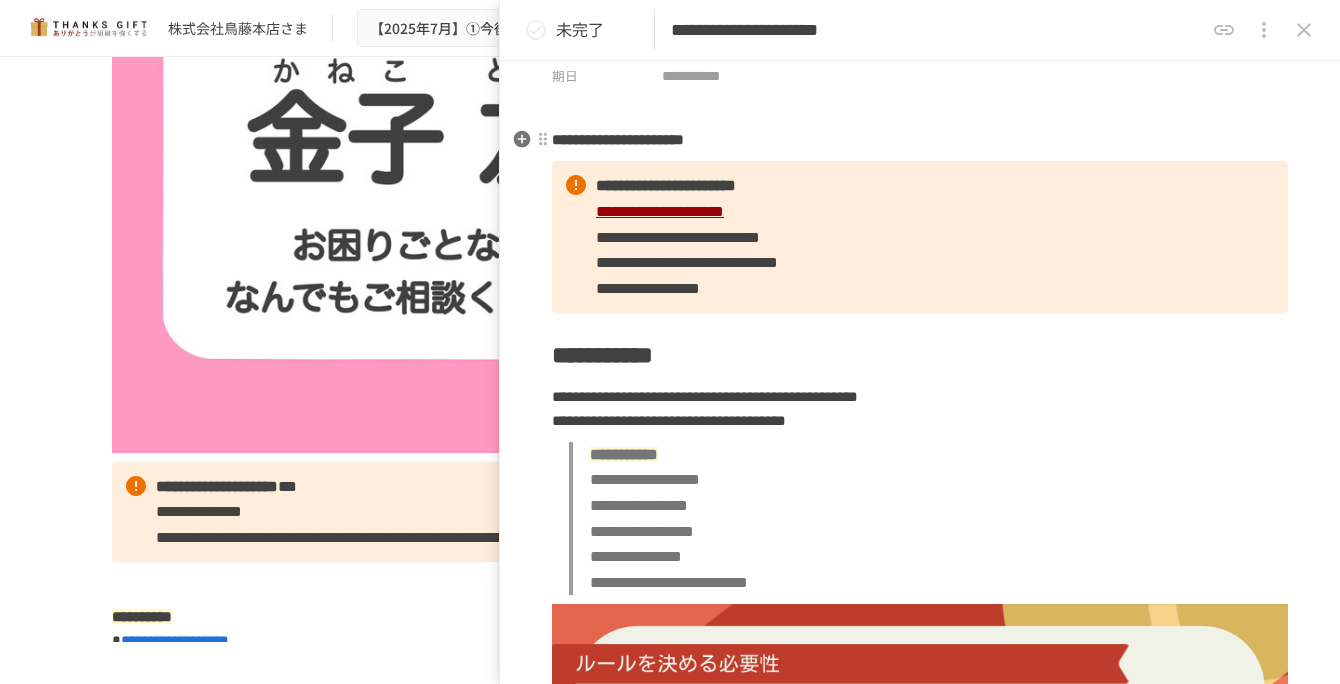 scroll, scrollTop: 0, scrollLeft: 0, axis: both 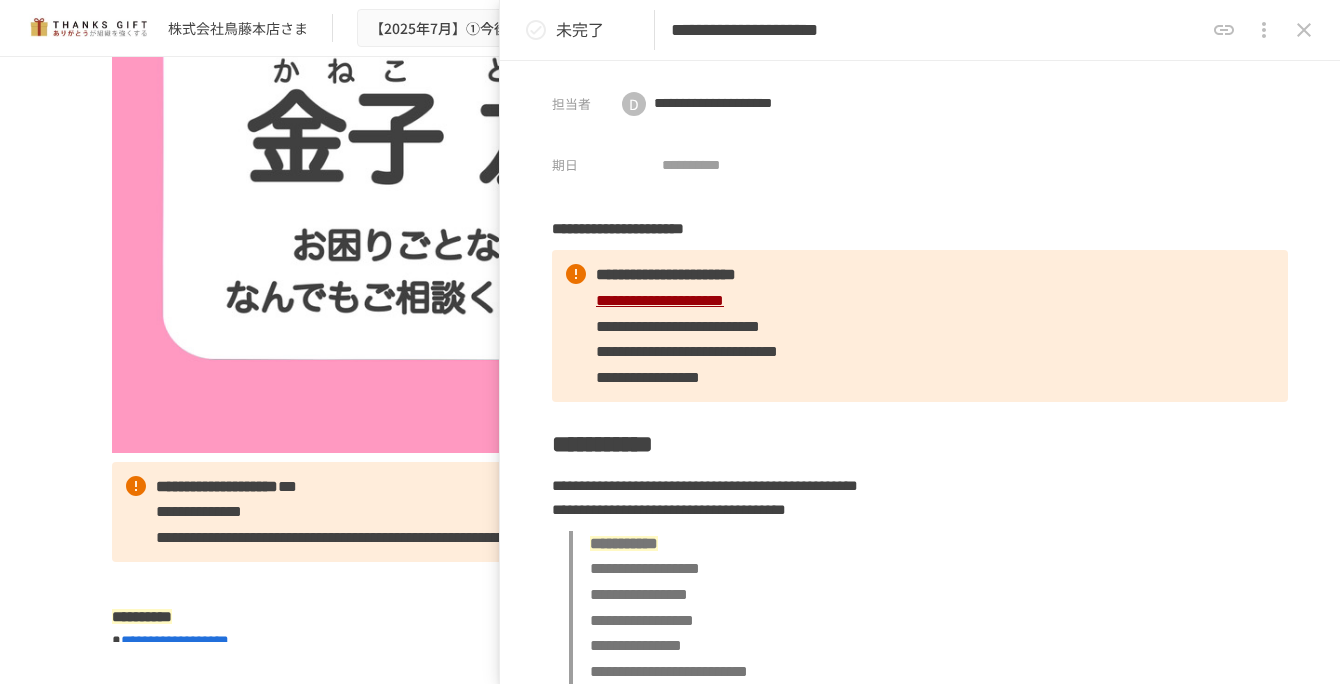 click on "**********" at bounding box center (920, 122) 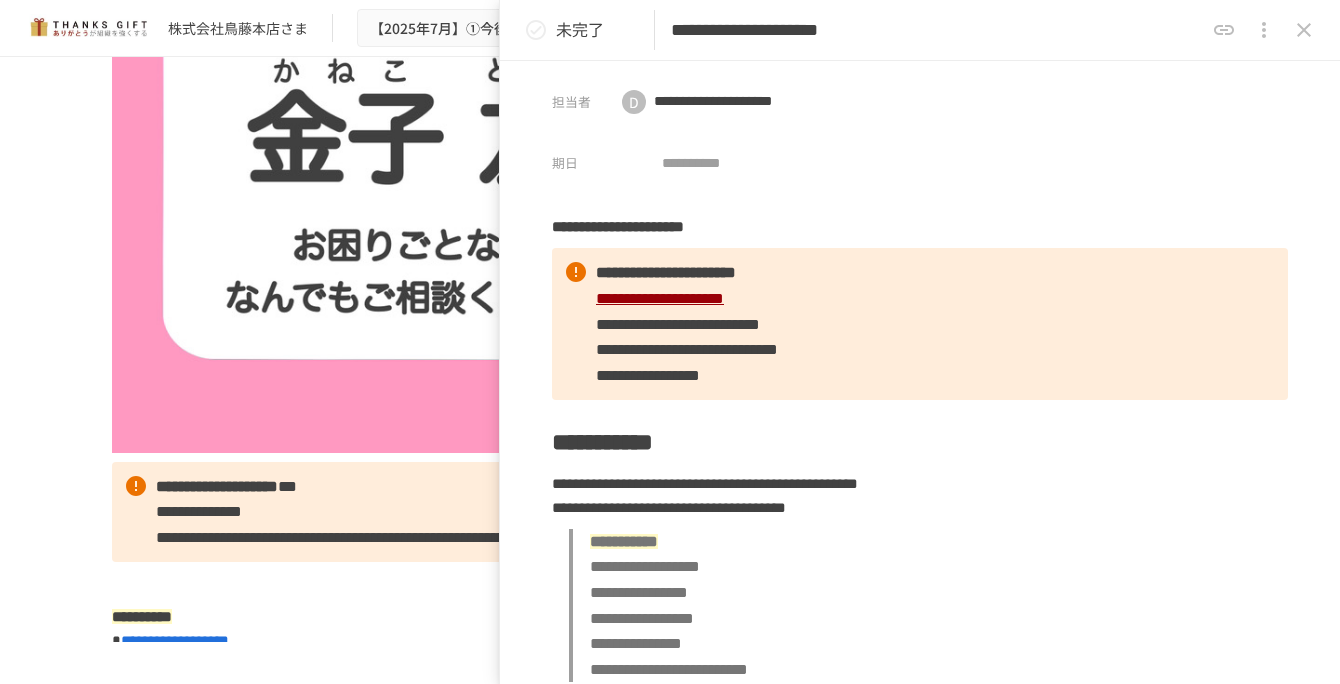 scroll, scrollTop: 0, scrollLeft: 0, axis: both 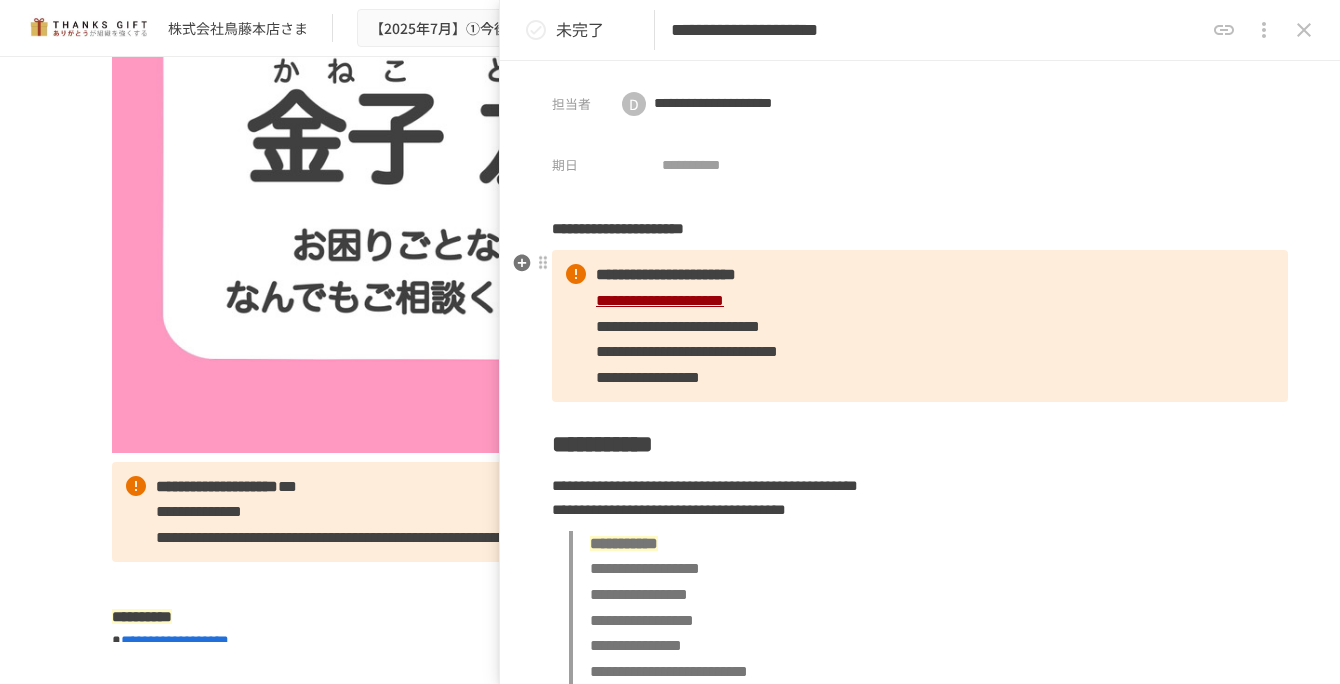 click on "**********" at bounding box center (678, 326) 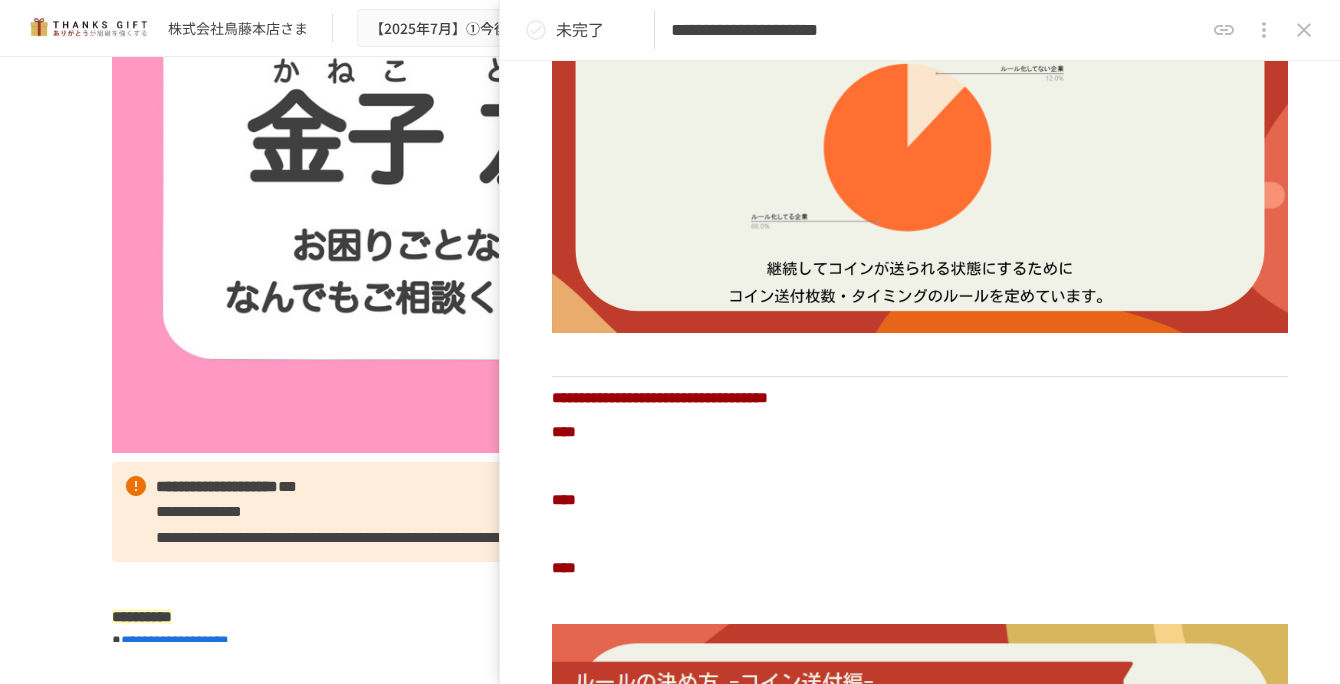 scroll, scrollTop: 804, scrollLeft: 0, axis: vertical 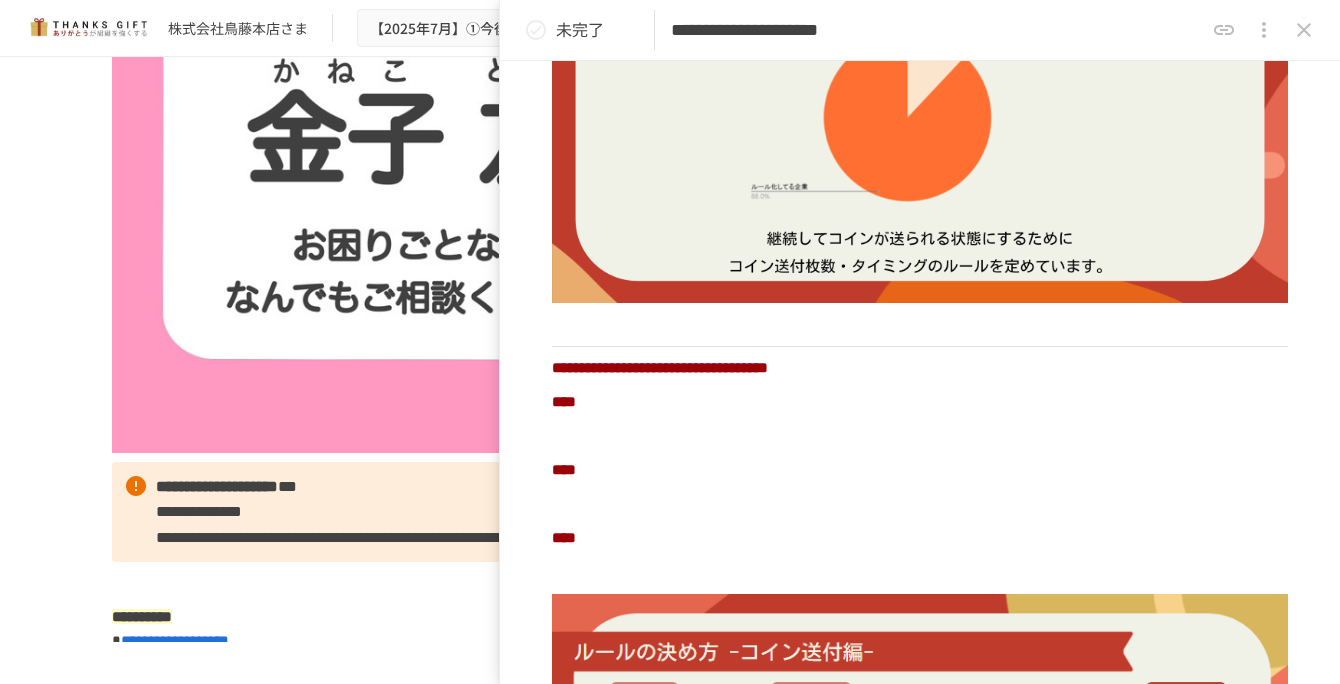 click at bounding box center (920, 436) 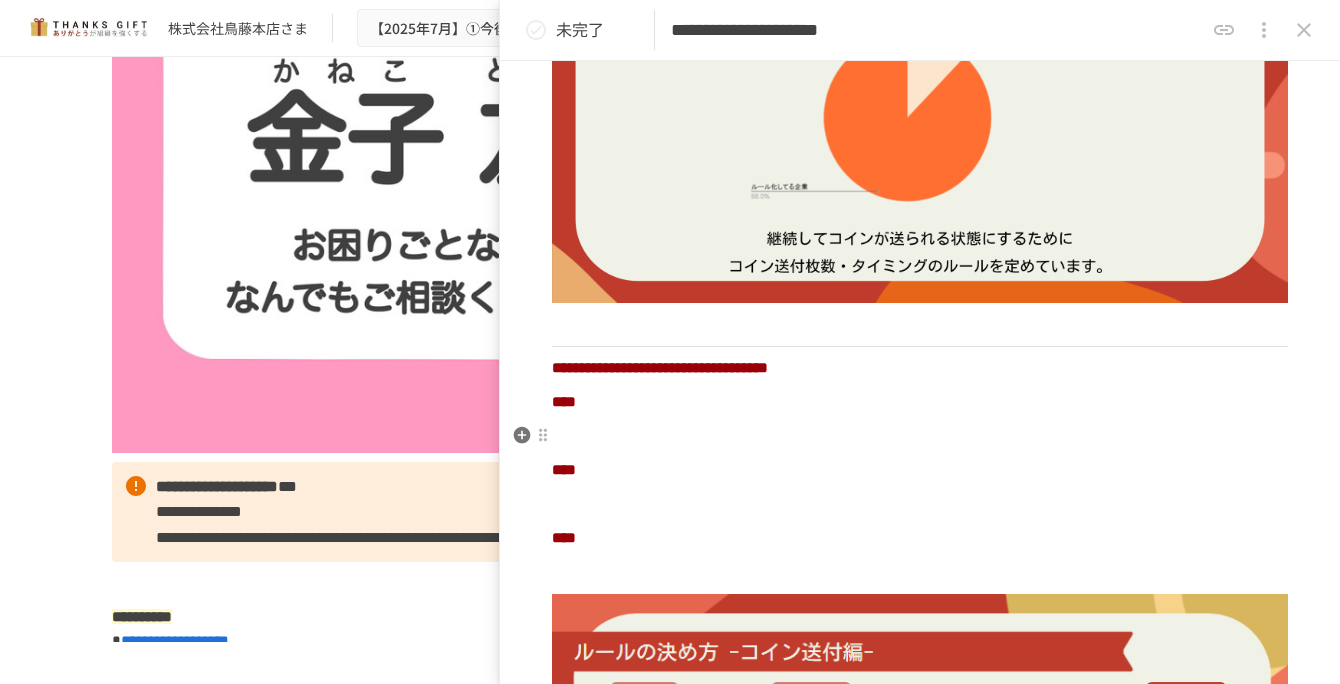 type 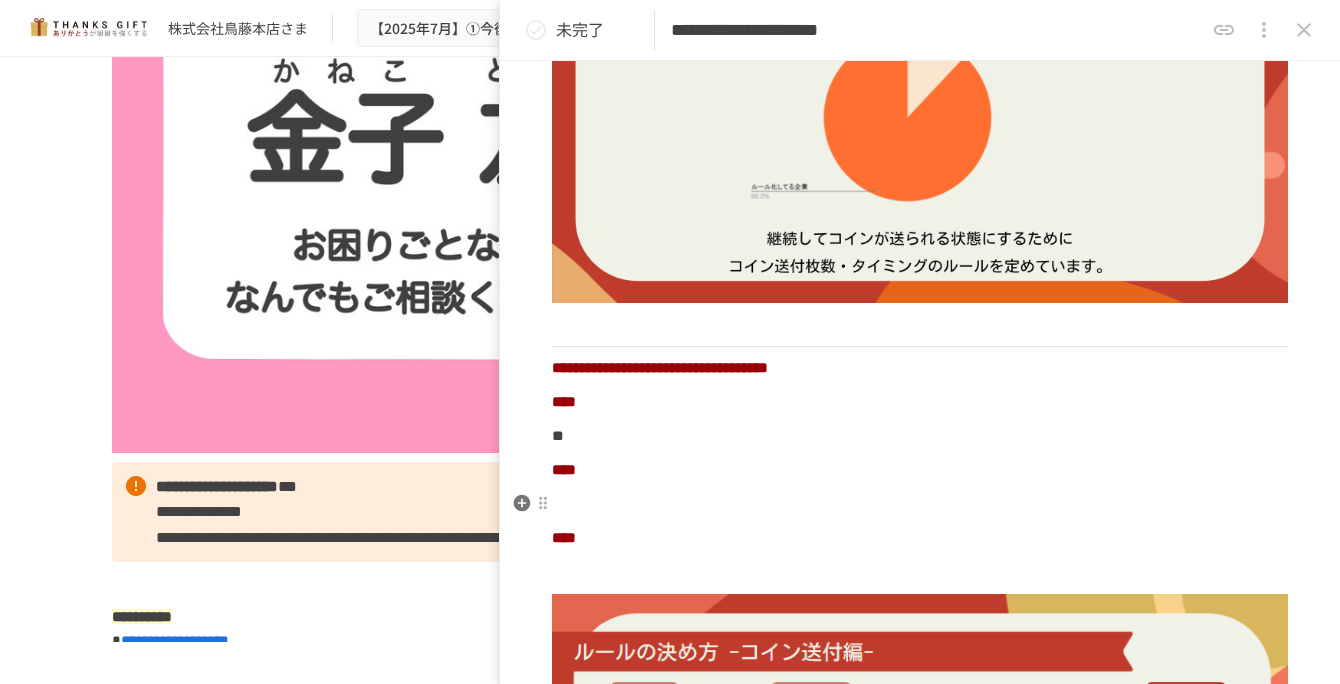 click at bounding box center [920, 504] 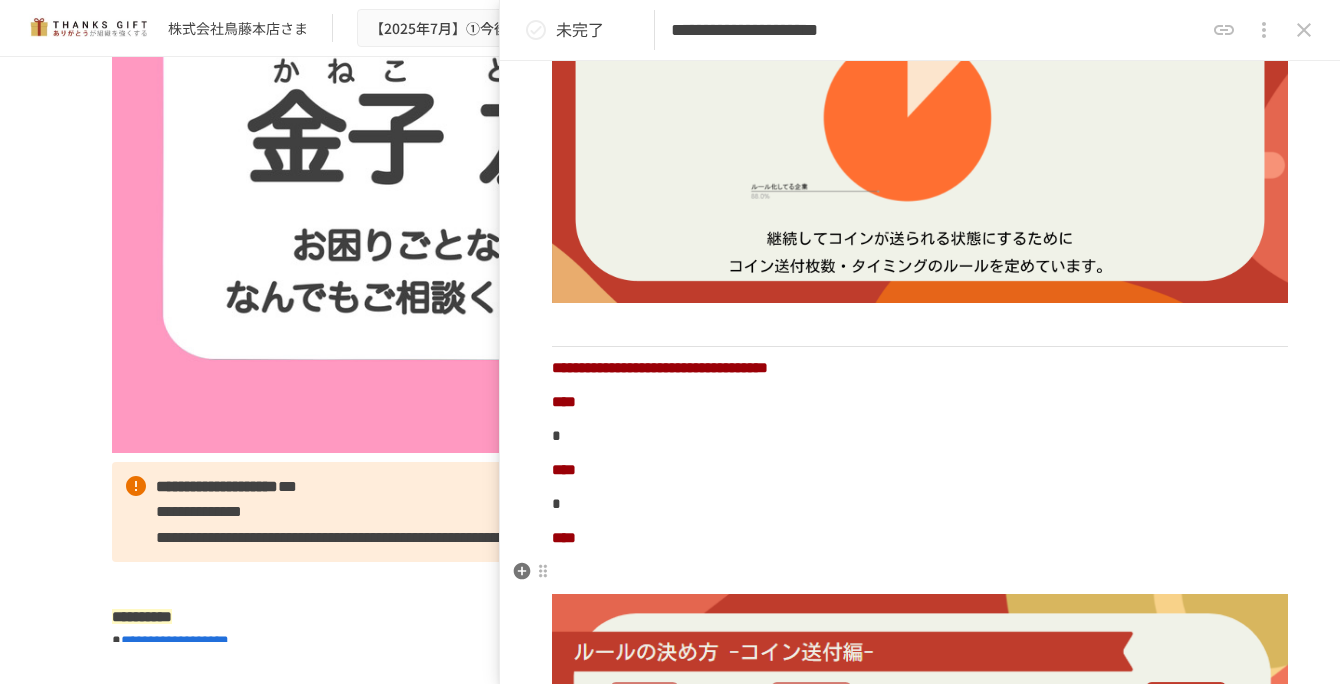 click at bounding box center [920, 572] 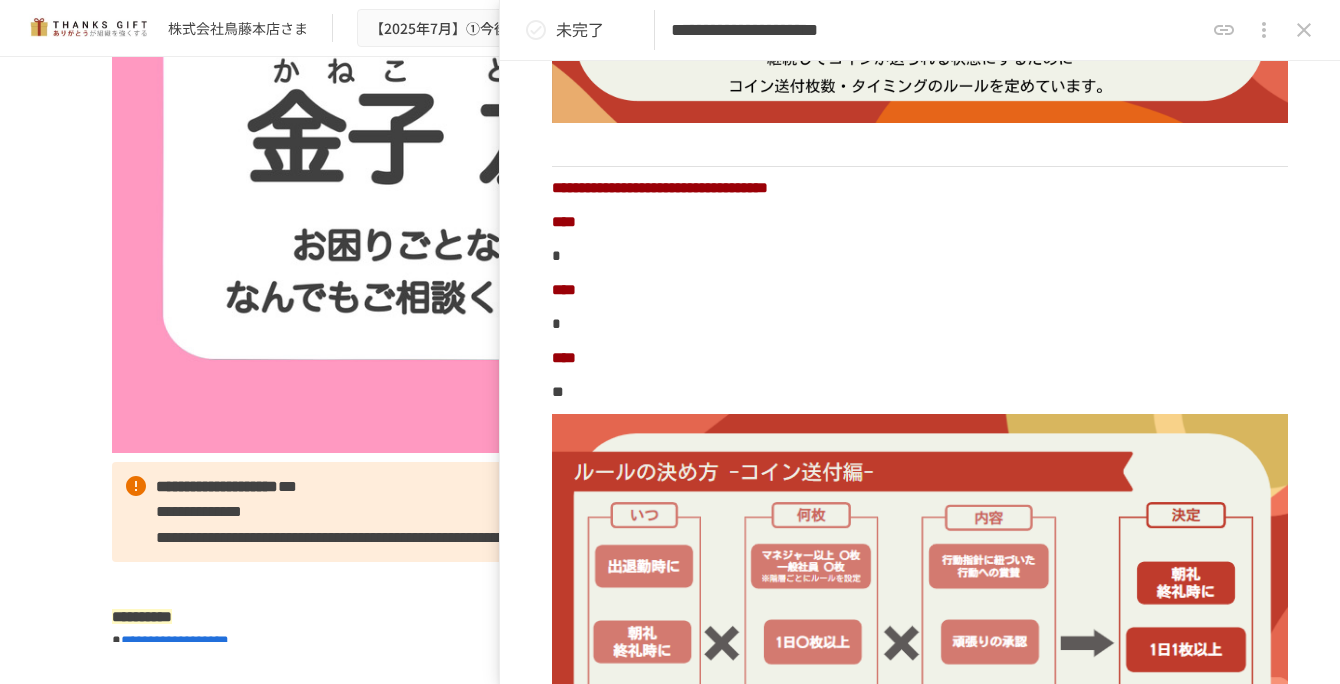 scroll, scrollTop: 1028, scrollLeft: 0, axis: vertical 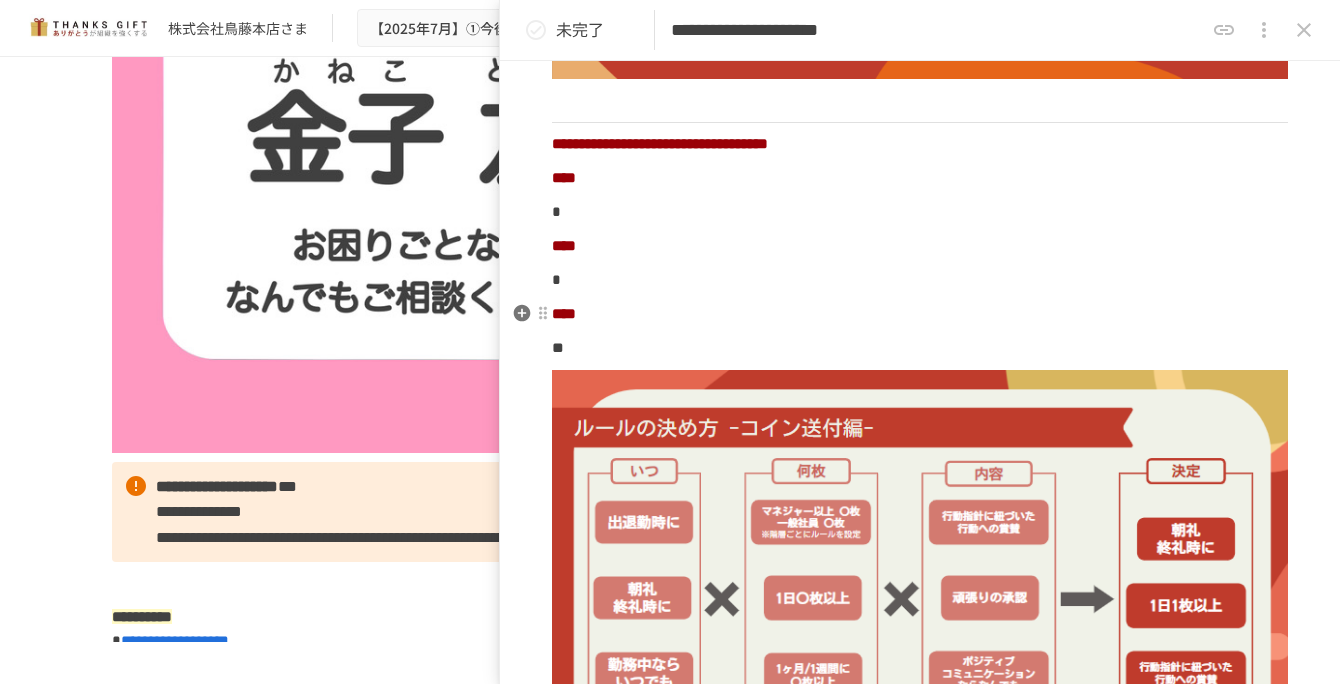 click on "****" at bounding box center [920, 314] 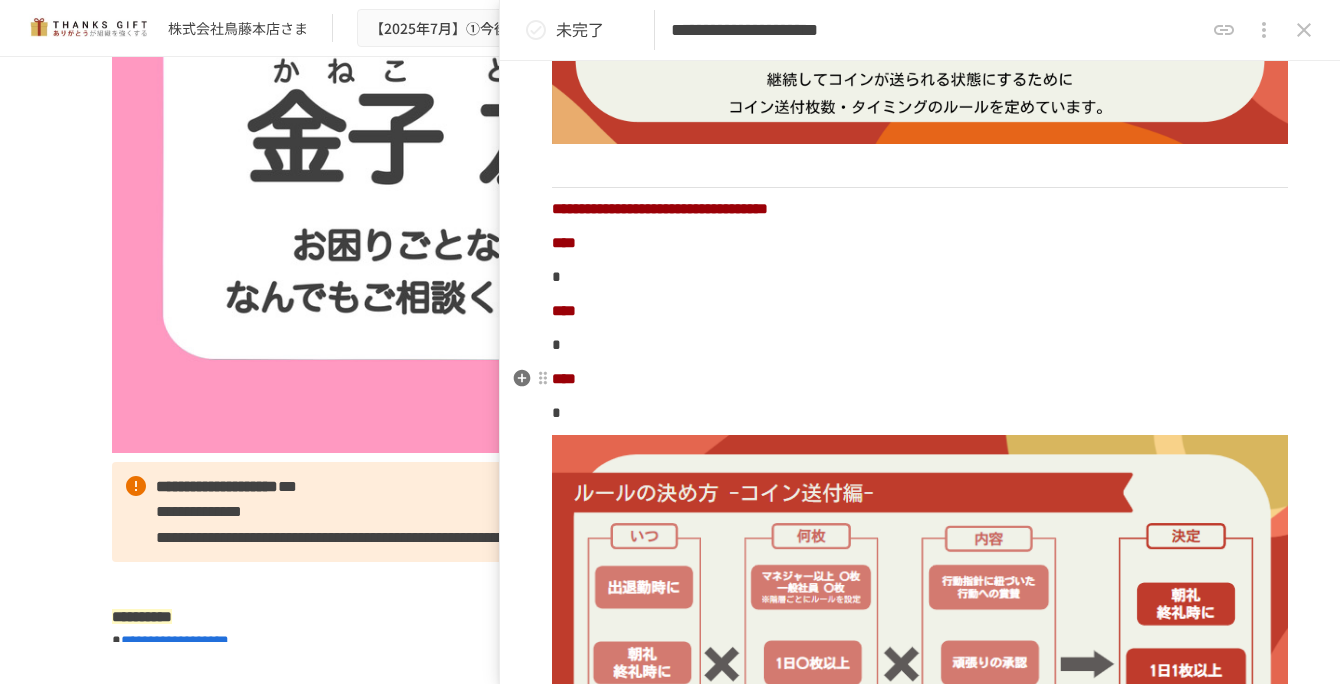 scroll, scrollTop: 991, scrollLeft: 0, axis: vertical 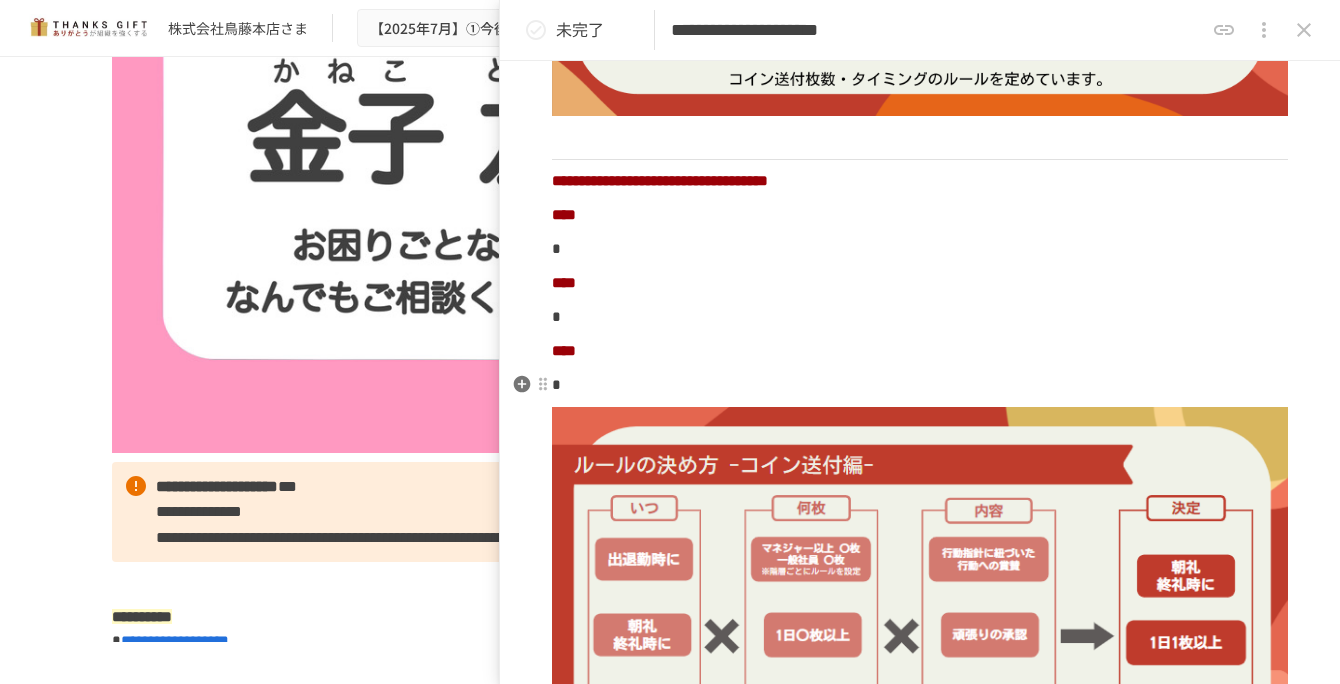 click on "*" at bounding box center [920, 385] 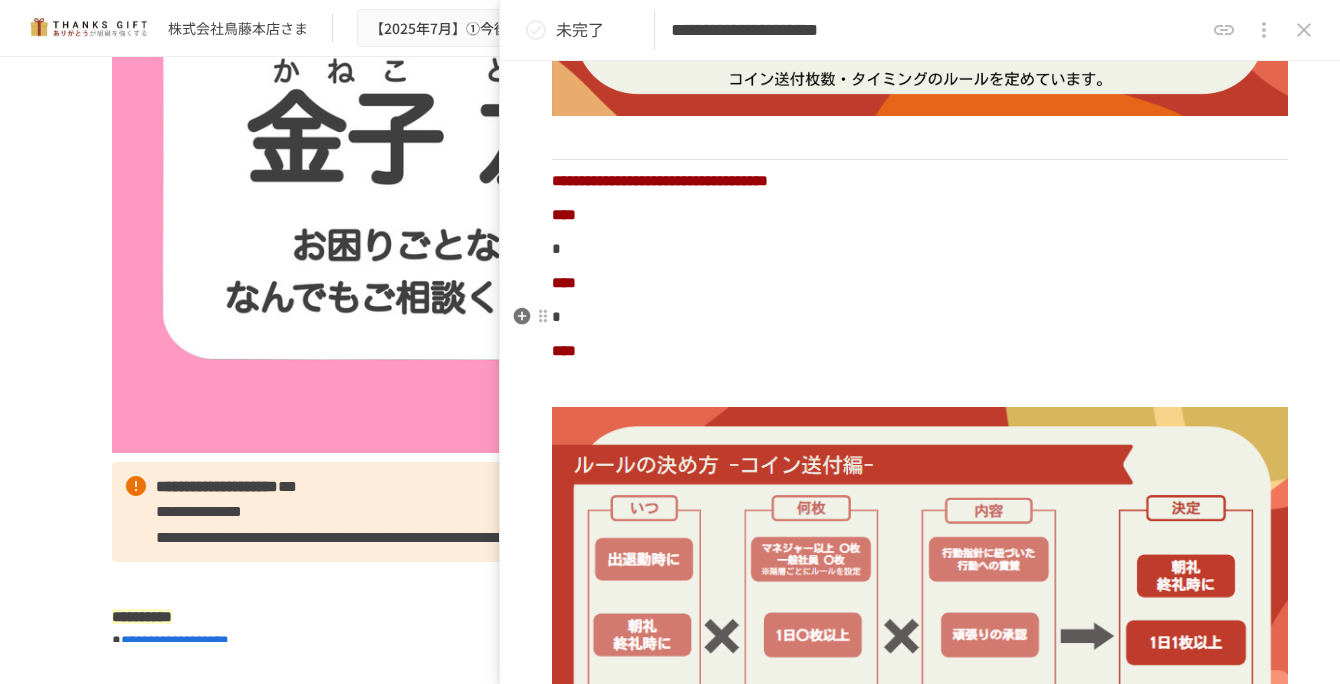 click on "*" at bounding box center (920, 317) 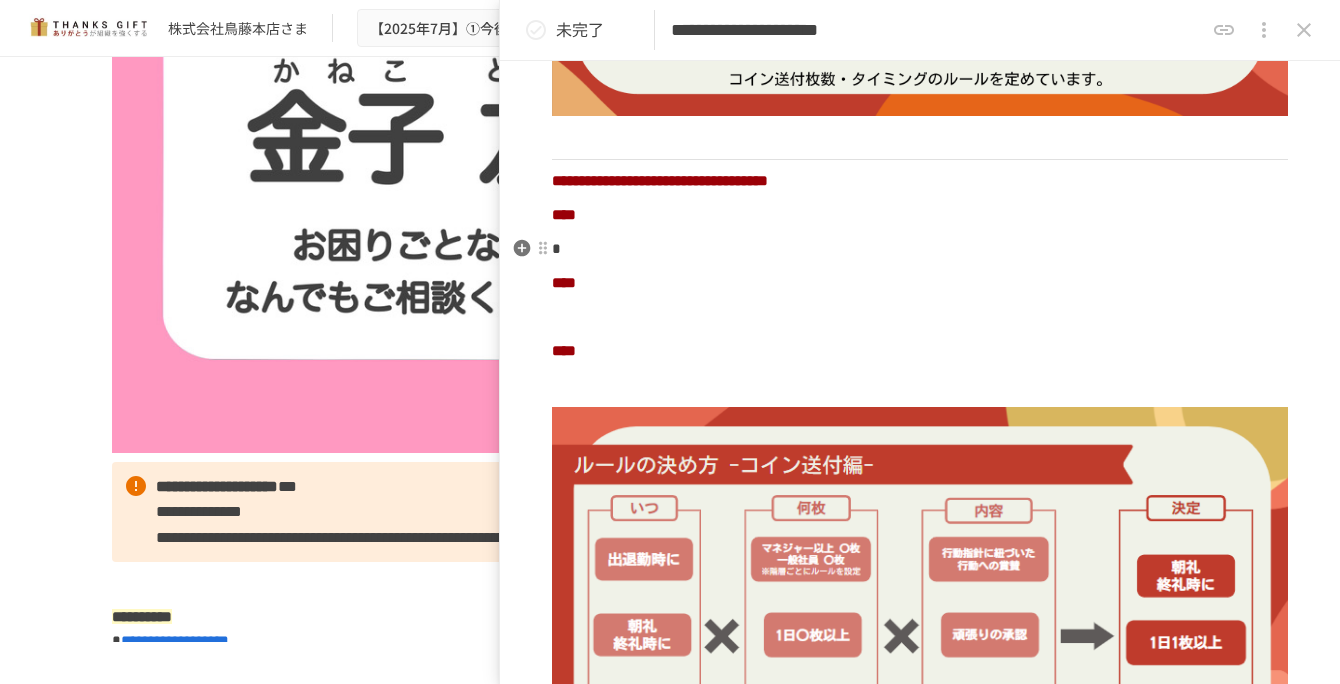 click on "*" at bounding box center (920, 249) 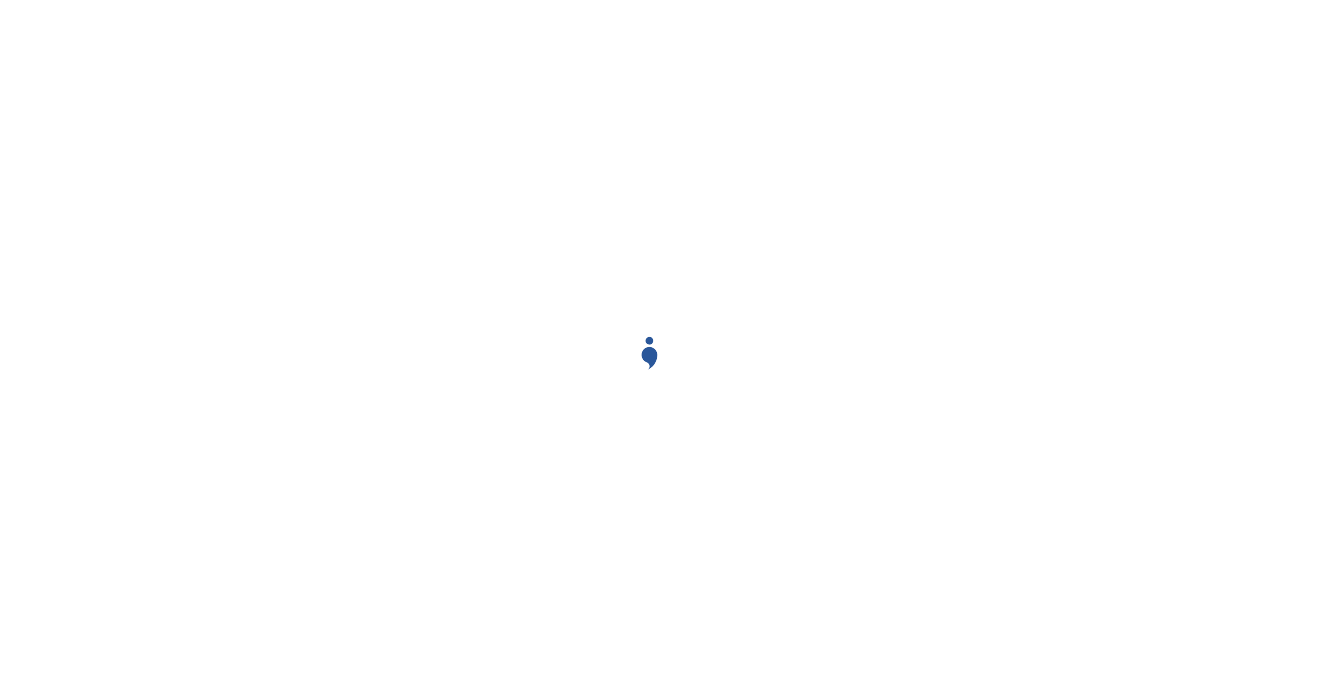 scroll, scrollTop: 0, scrollLeft: 0, axis: both 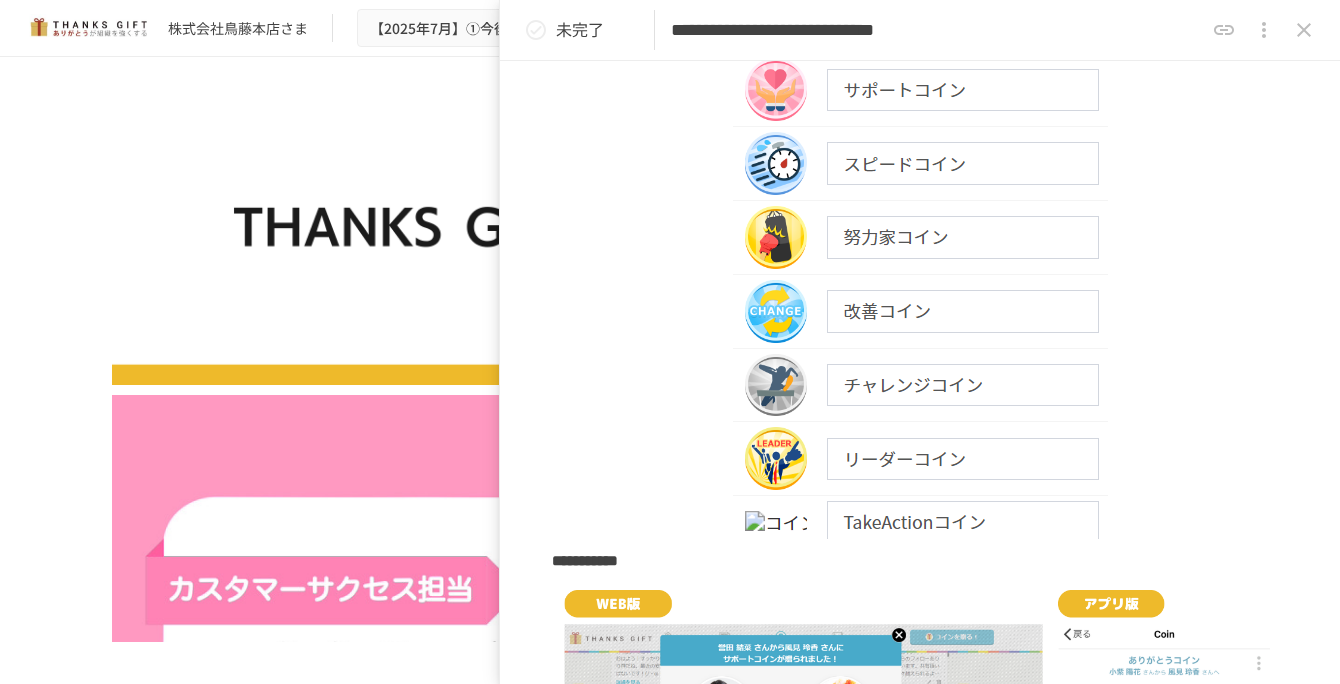 click at bounding box center (920, 128) 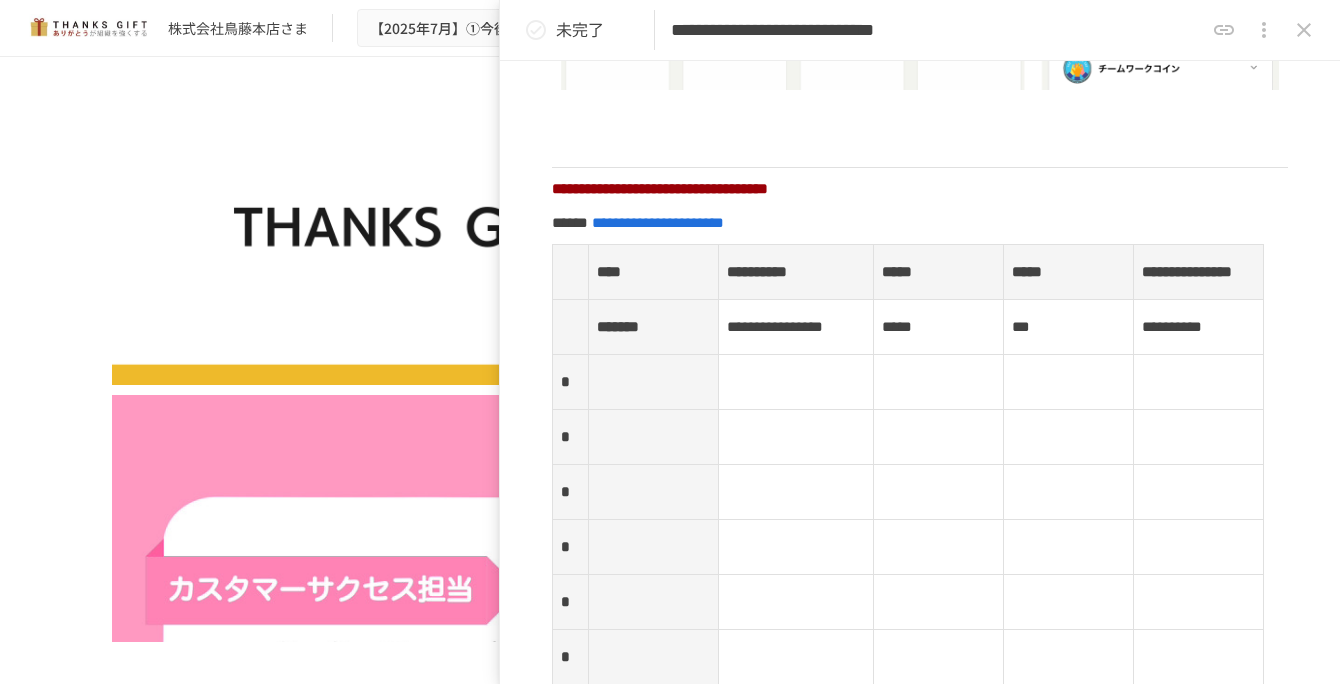 scroll, scrollTop: 2690, scrollLeft: 0, axis: vertical 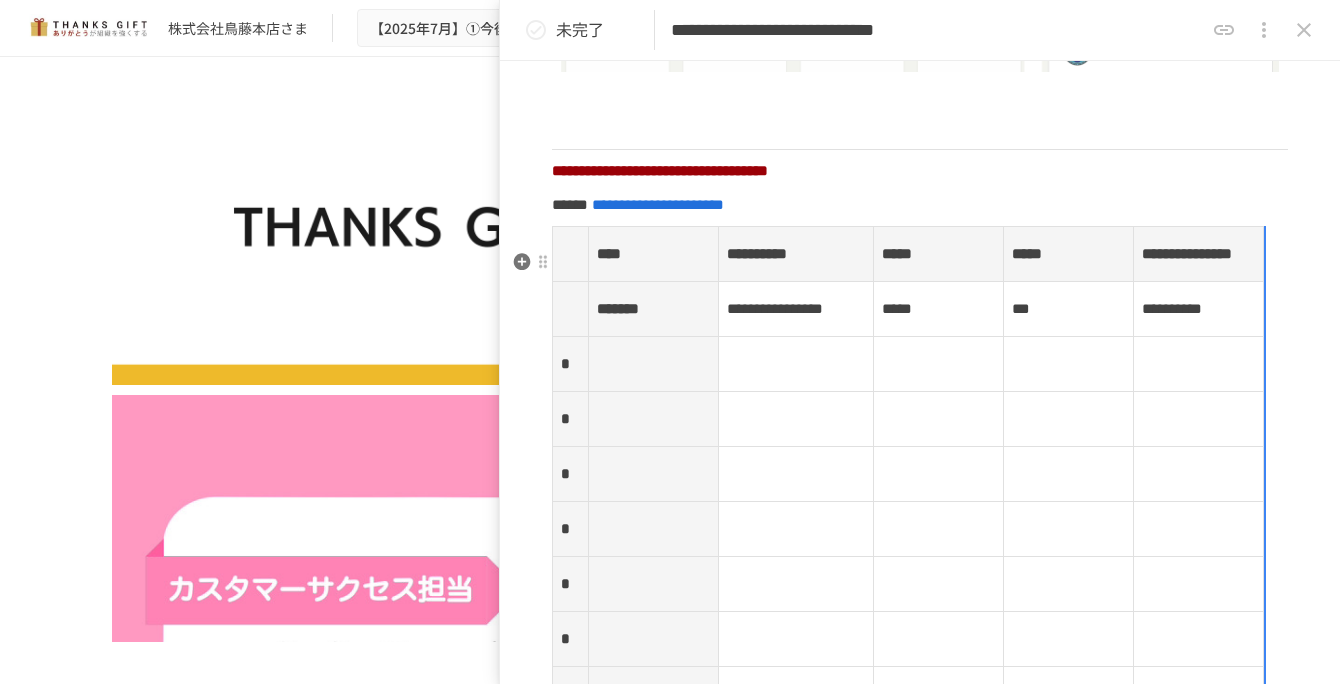 click at bounding box center (653, 364) 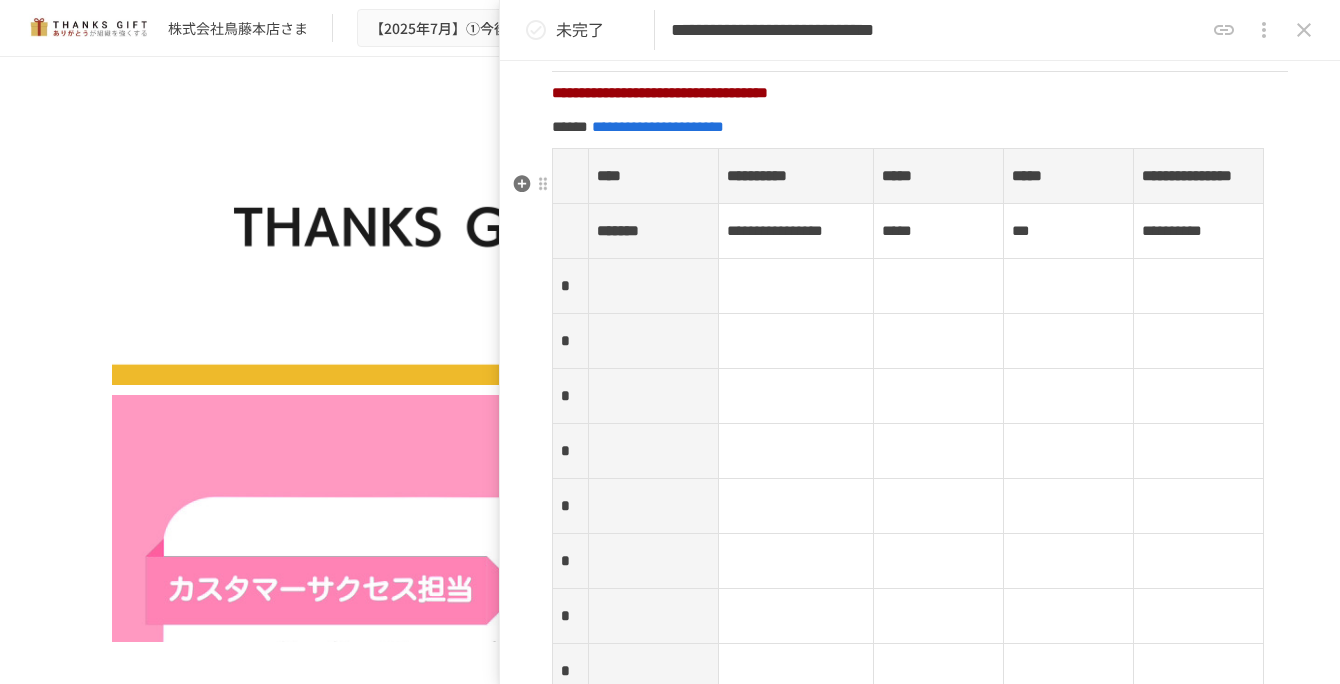 scroll, scrollTop: 2810, scrollLeft: 0, axis: vertical 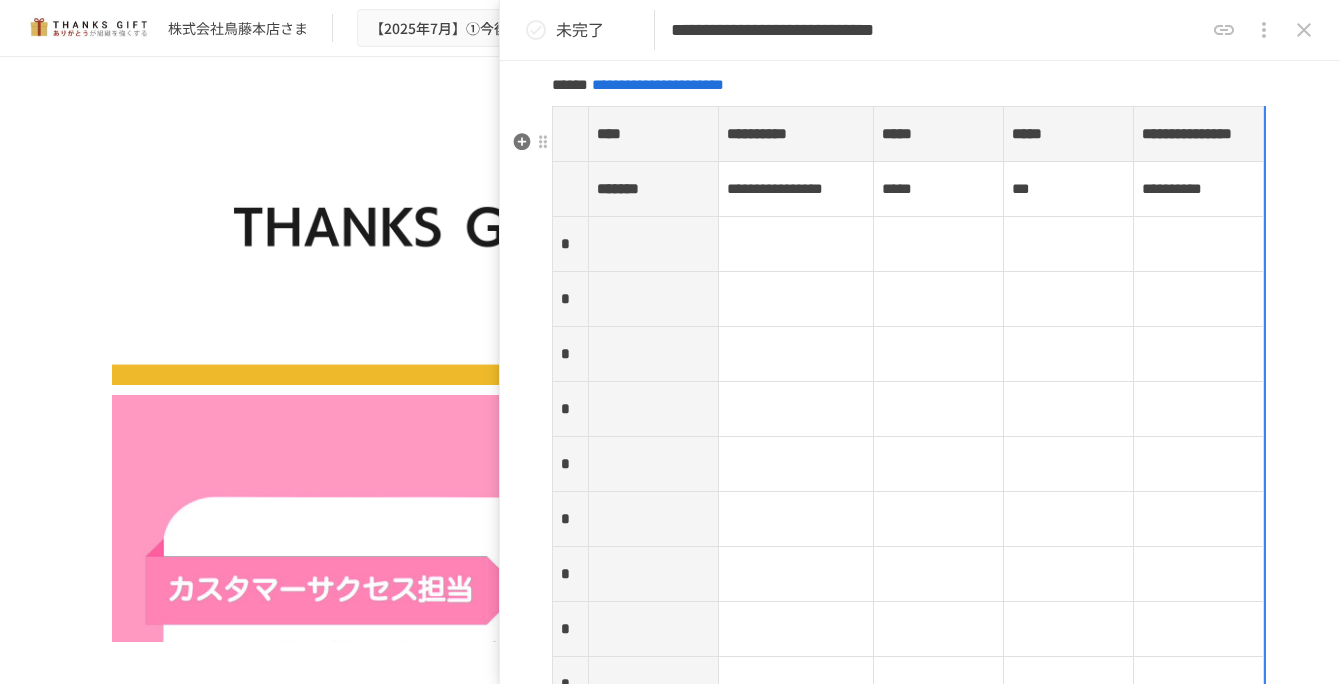 click at bounding box center [653, 244] 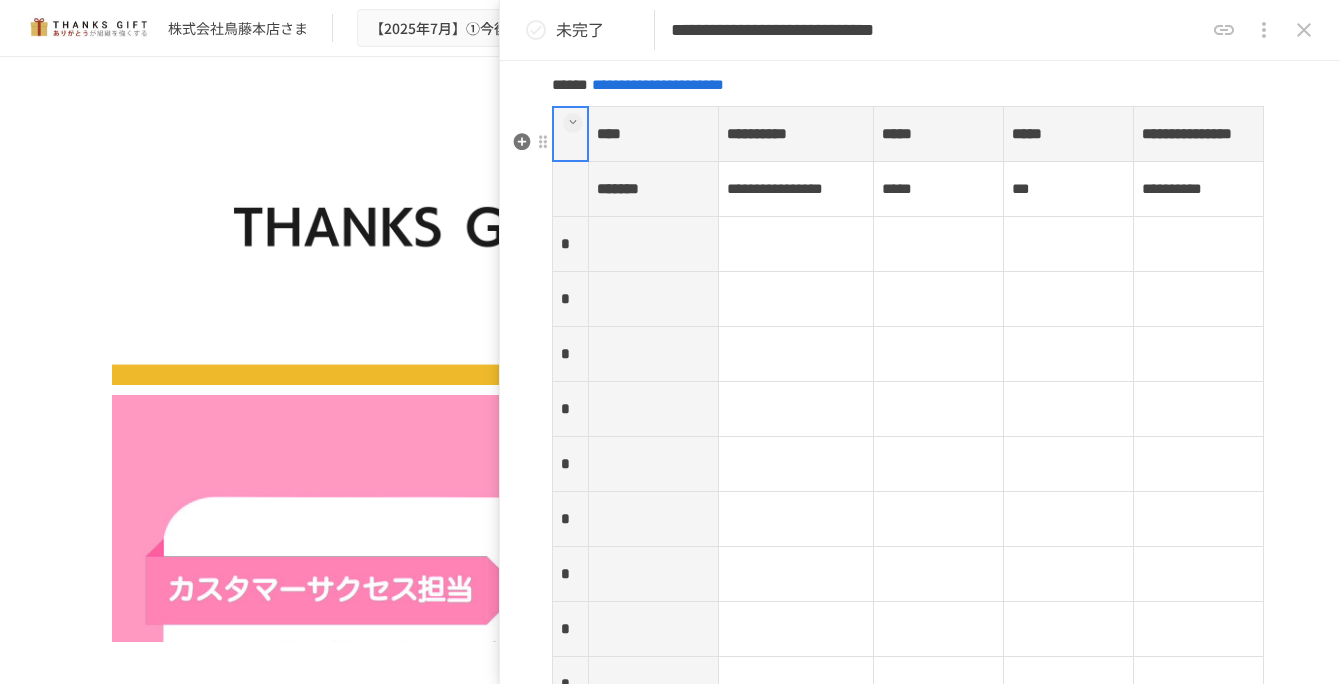click at bounding box center (653, 244) 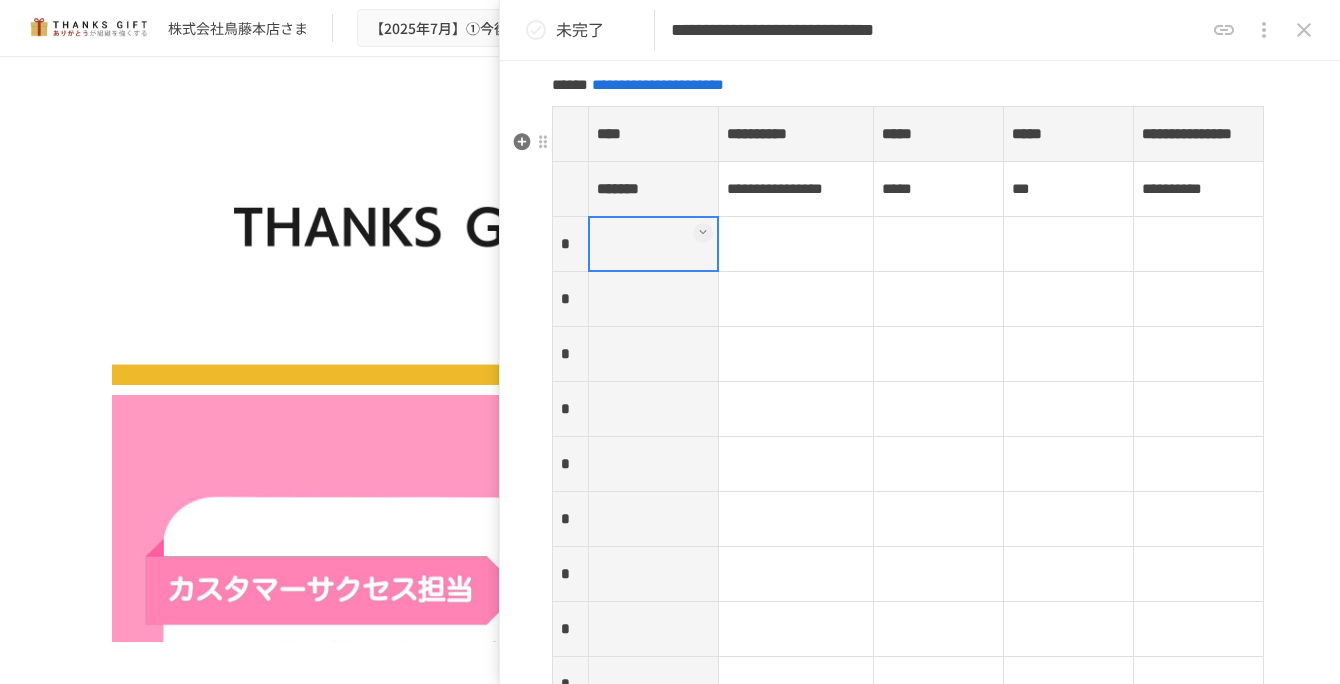 click at bounding box center (703, 232) 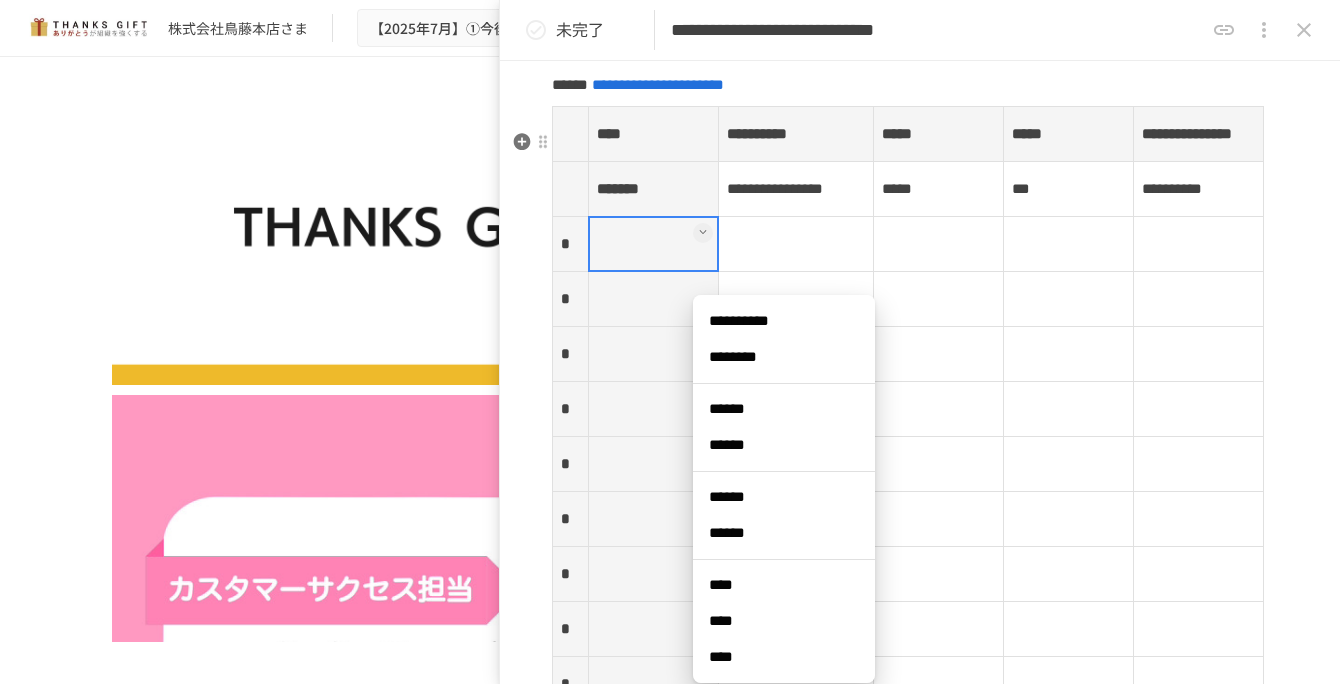 click at bounding box center [653, 244] 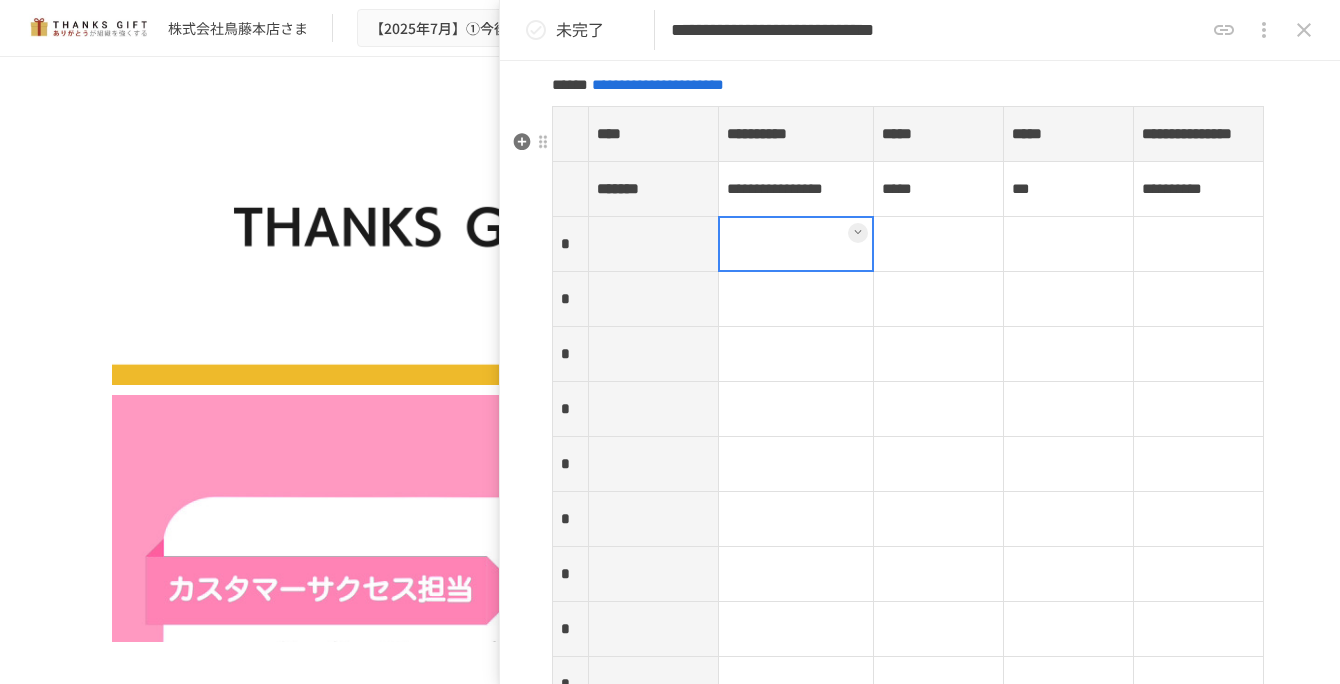click at bounding box center (796, 244) 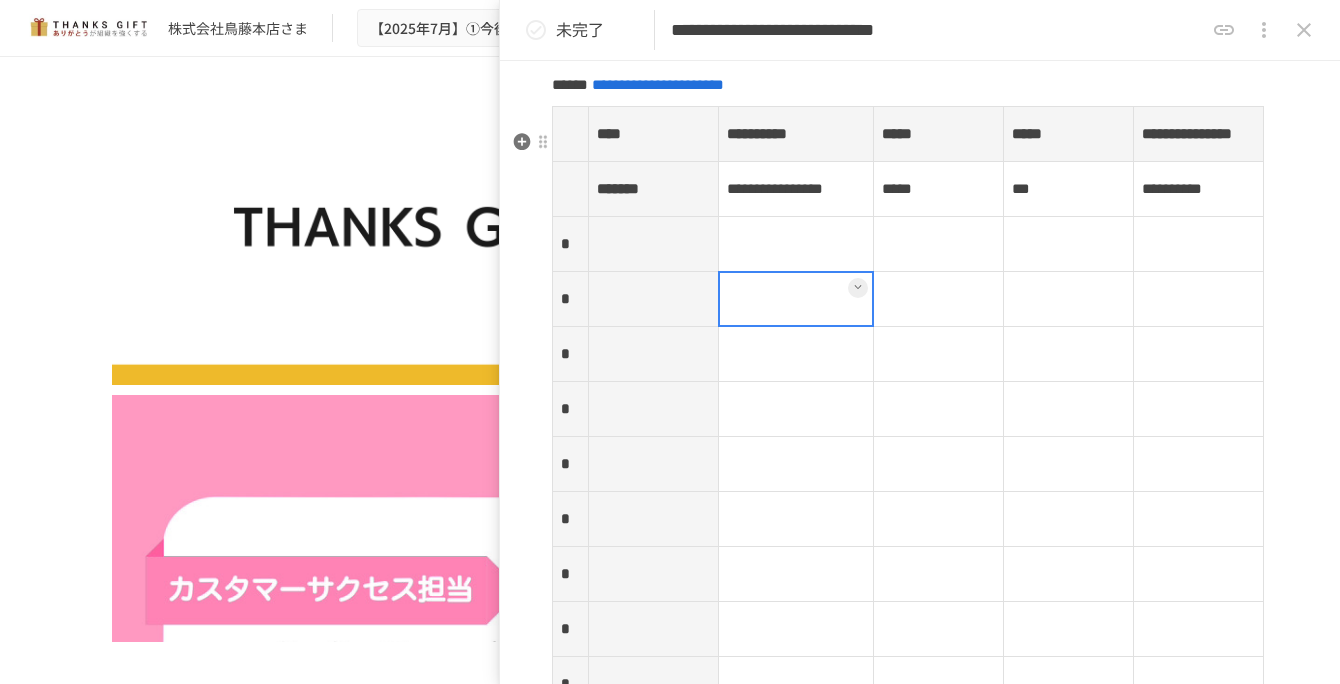 click at bounding box center (796, 299) 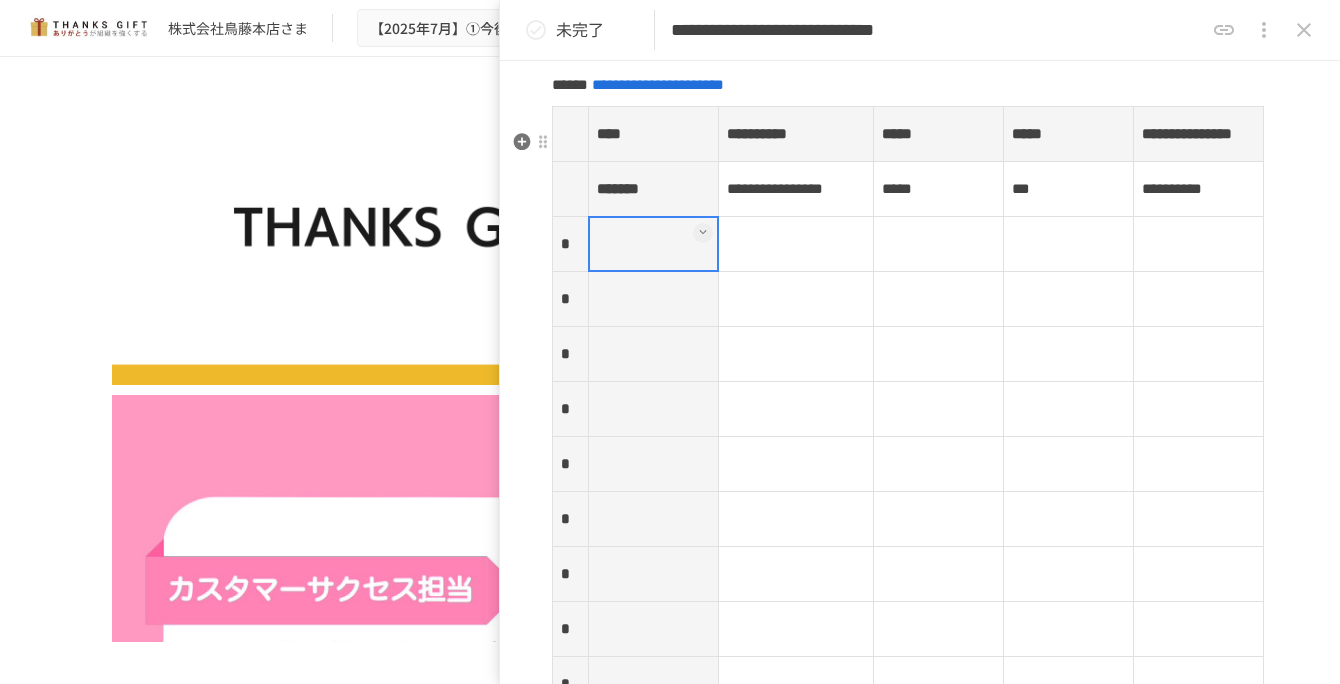 click at bounding box center [703, 233] 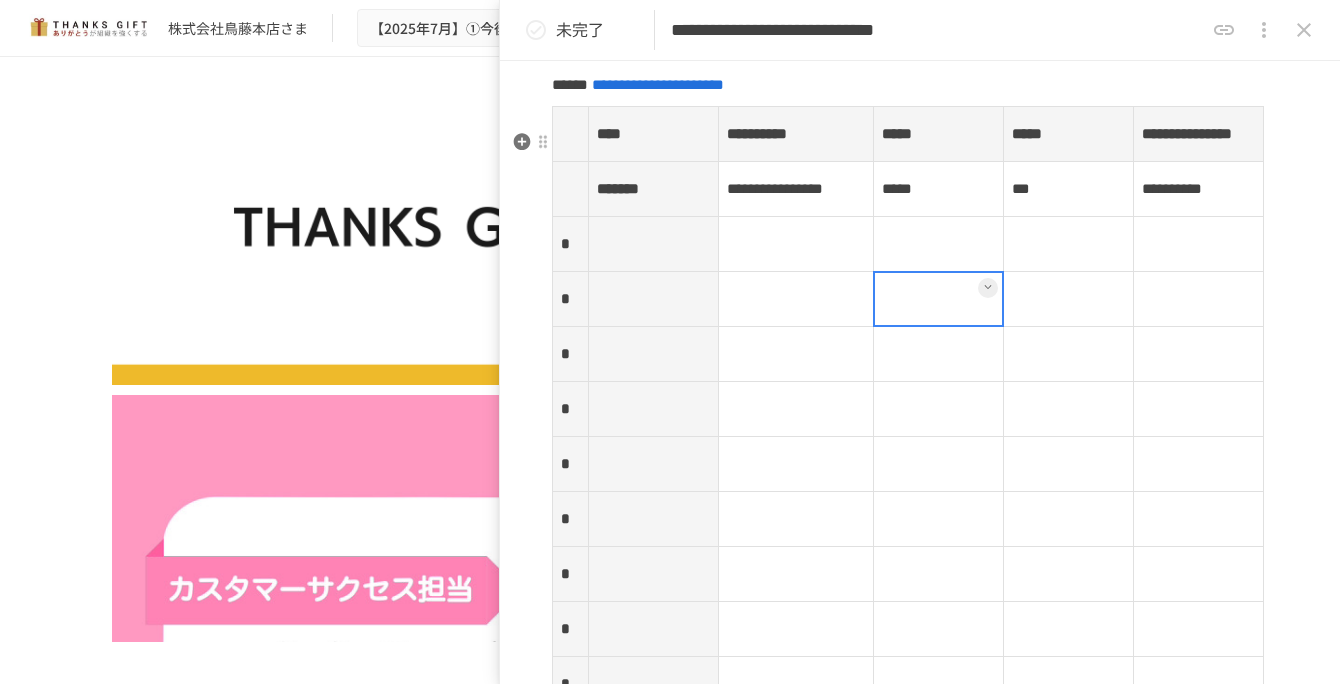 click at bounding box center (939, 299) 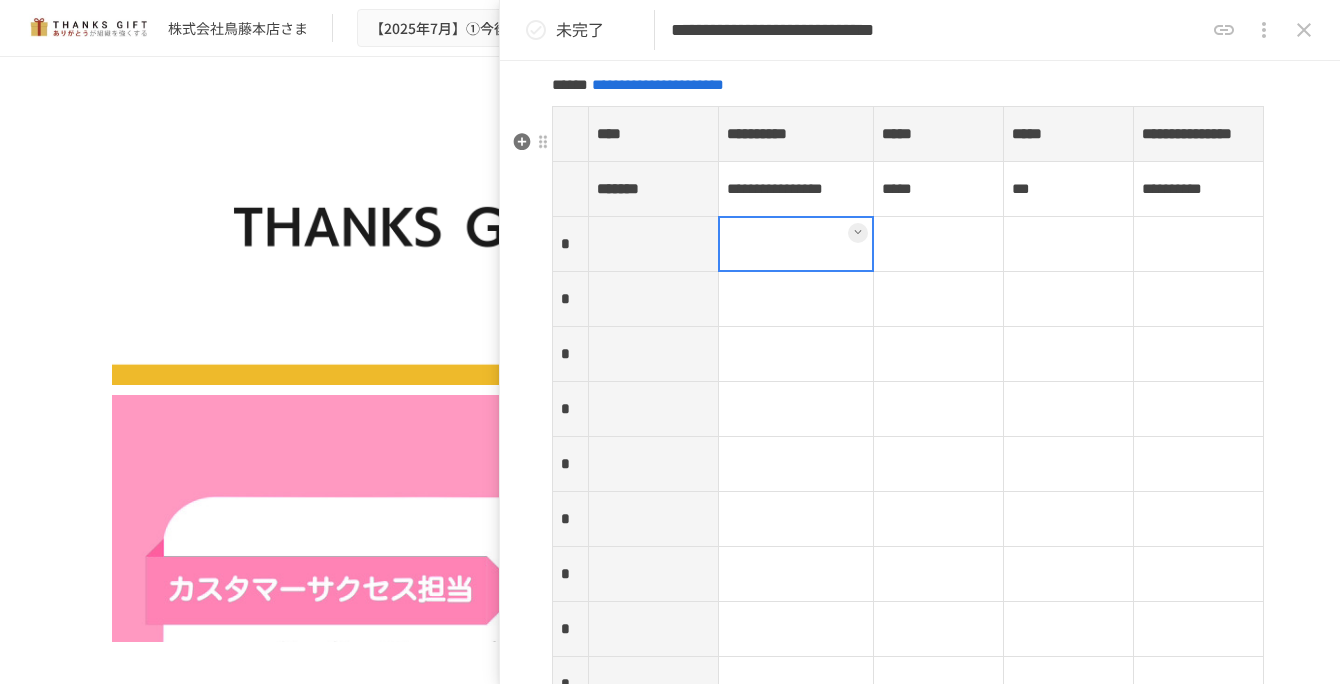click at bounding box center [858, 233] 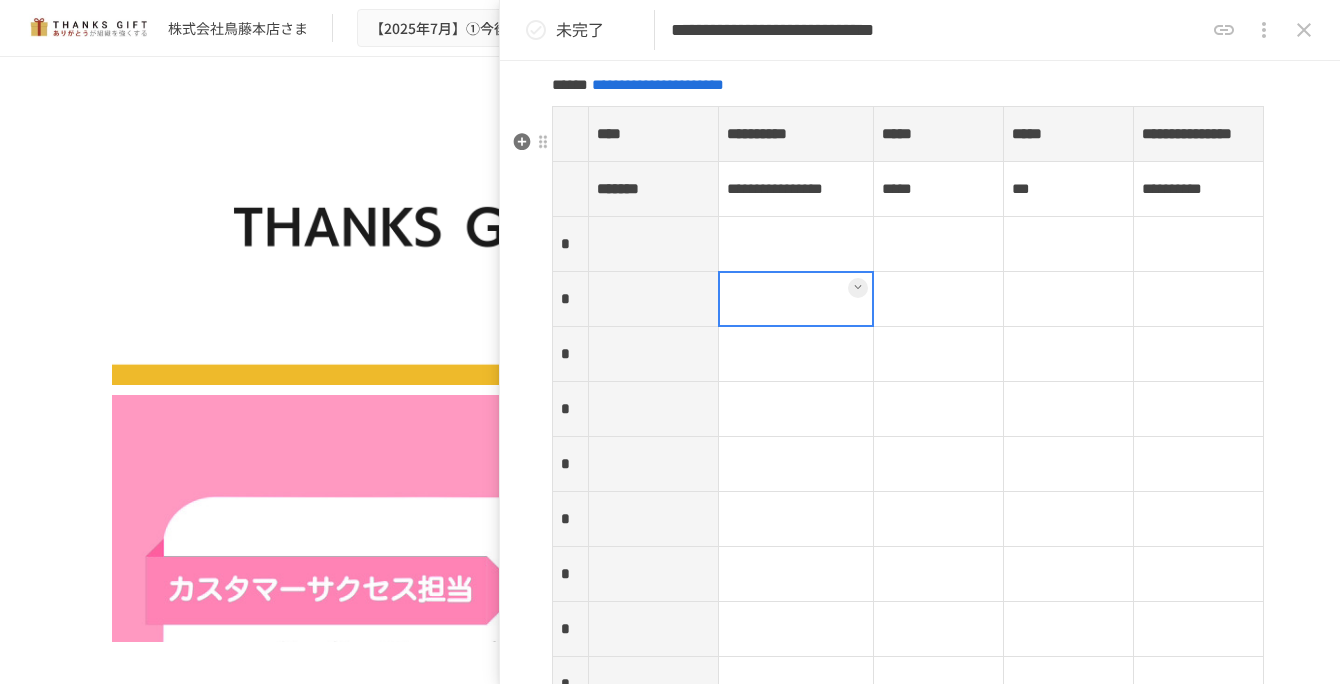 click at bounding box center (796, 299) 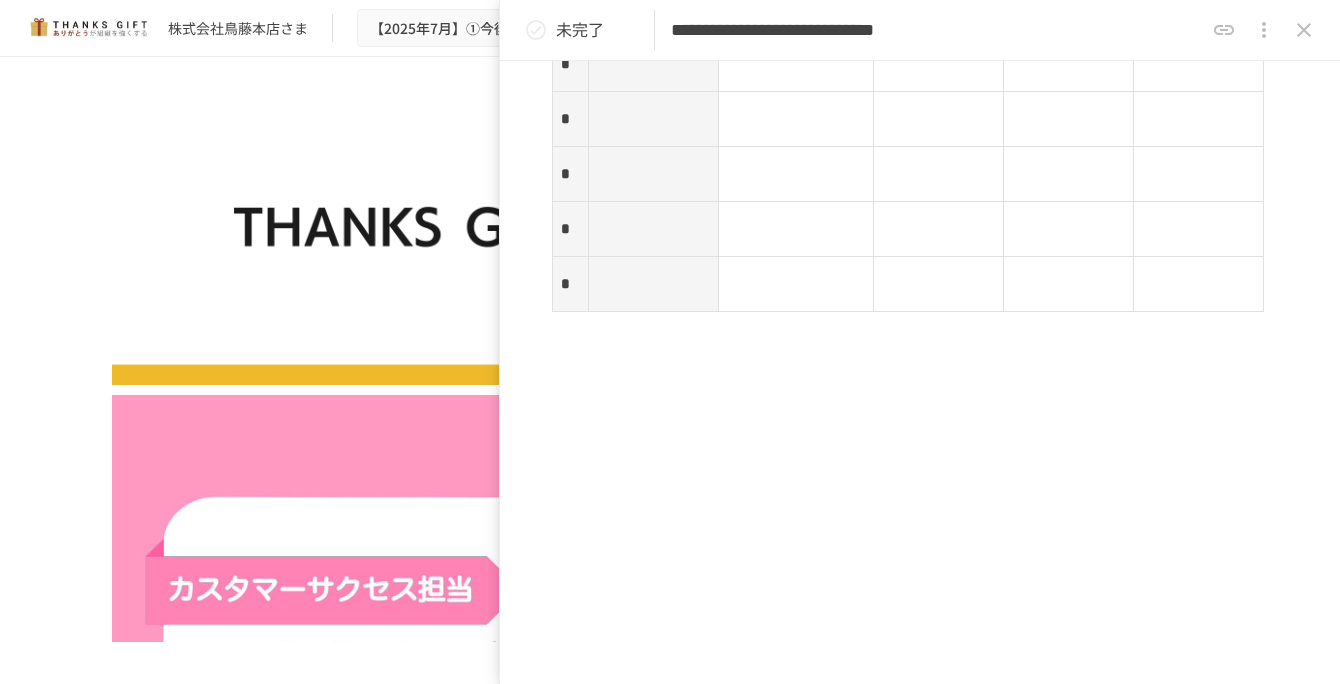 scroll, scrollTop: 3502, scrollLeft: 0, axis: vertical 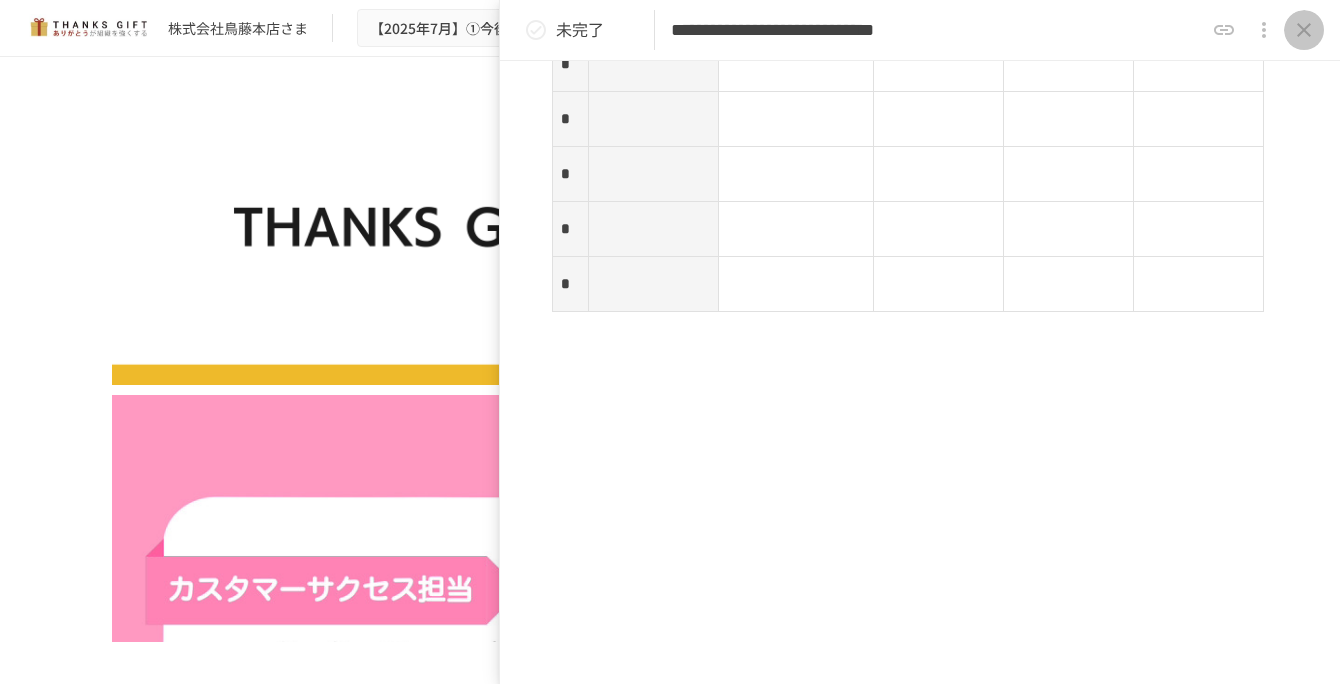 click 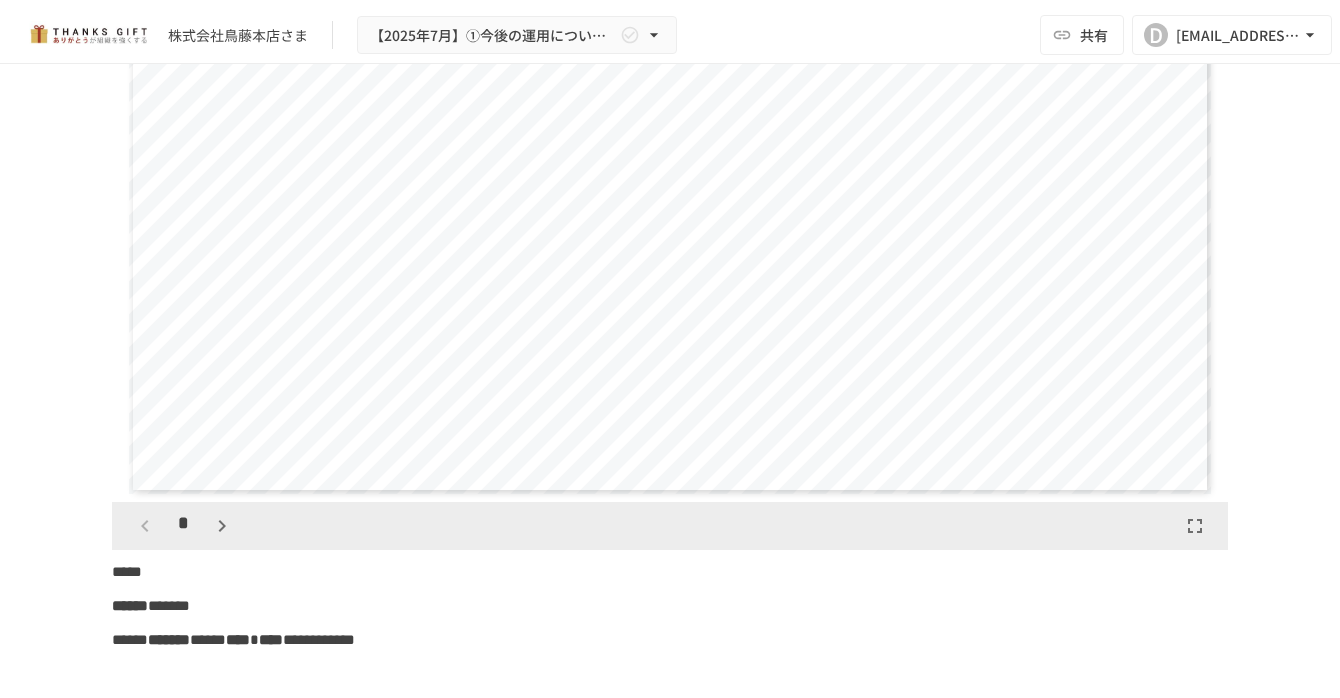 scroll, scrollTop: 8675, scrollLeft: 0, axis: vertical 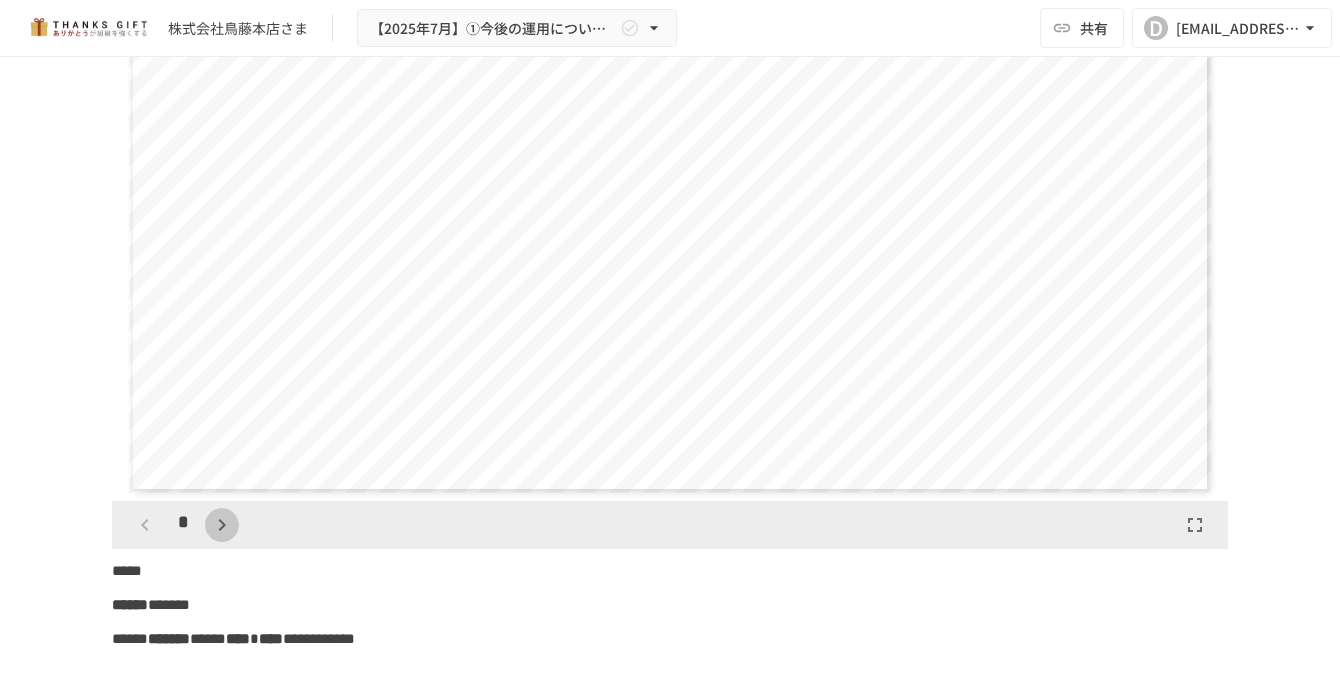 click 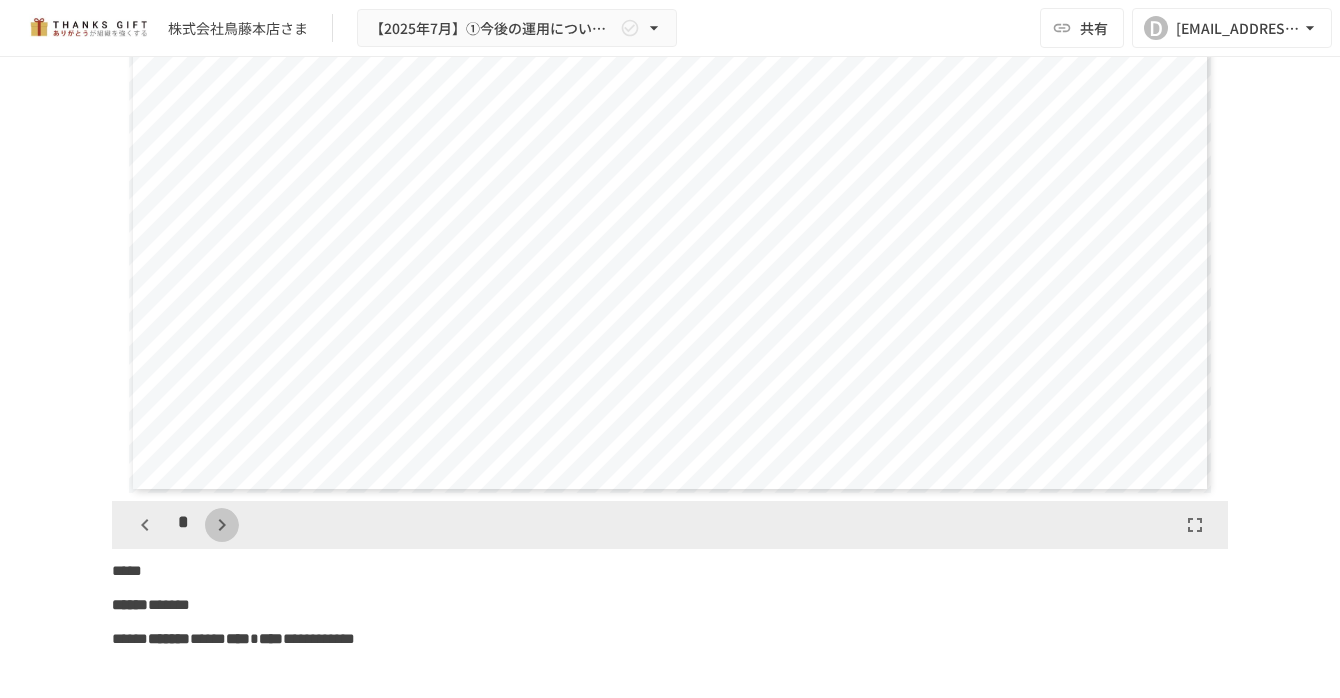 click 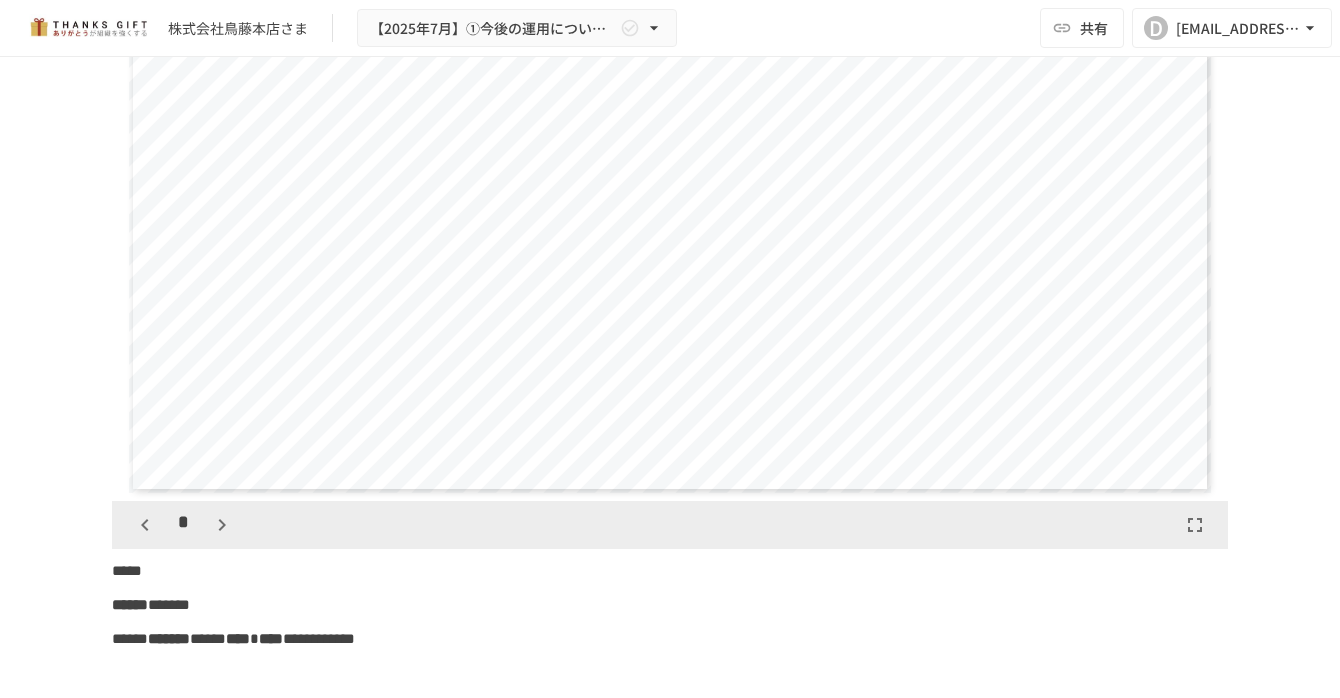 scroll, scrollTop: 1250, scrollLeft: 0, axis: vertical 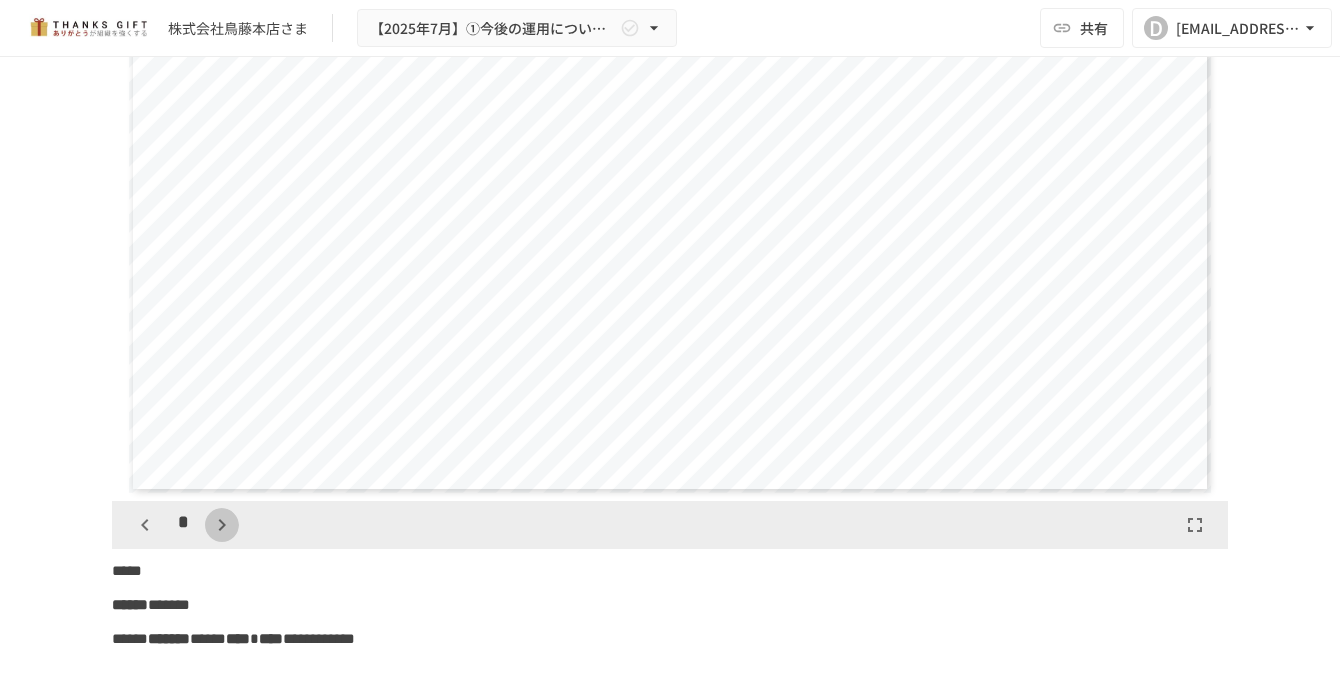 click 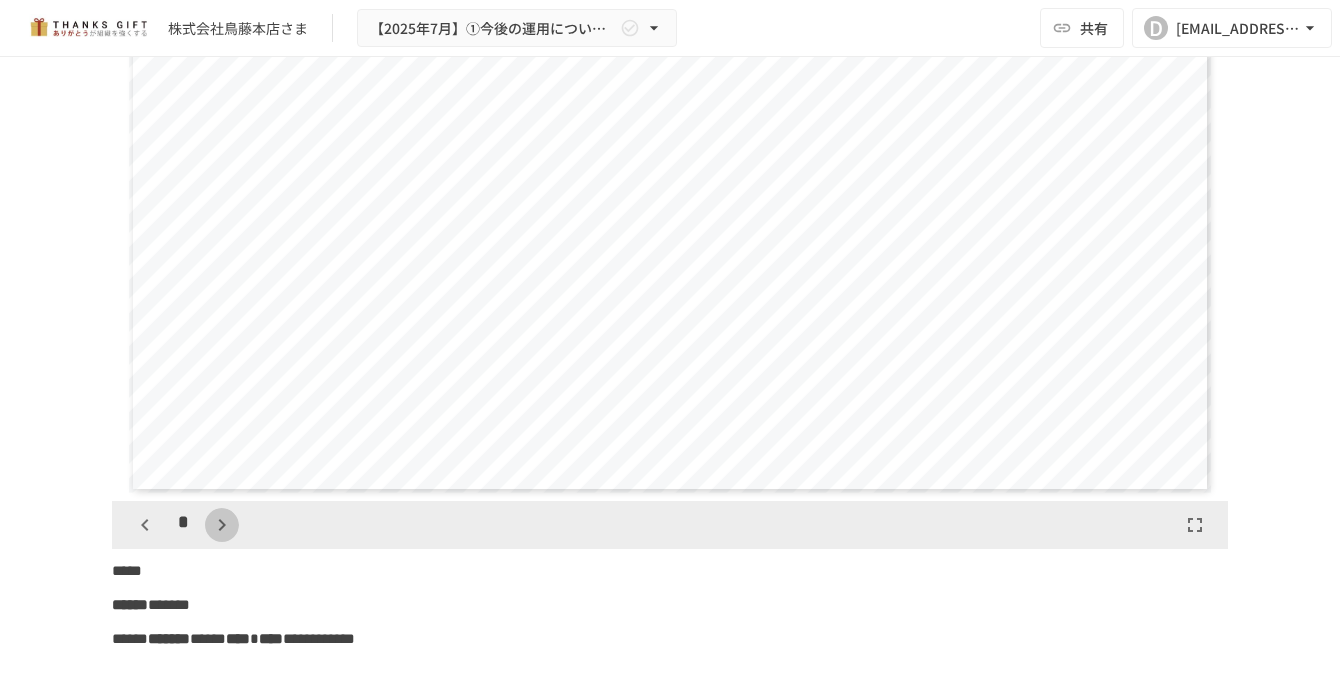 click 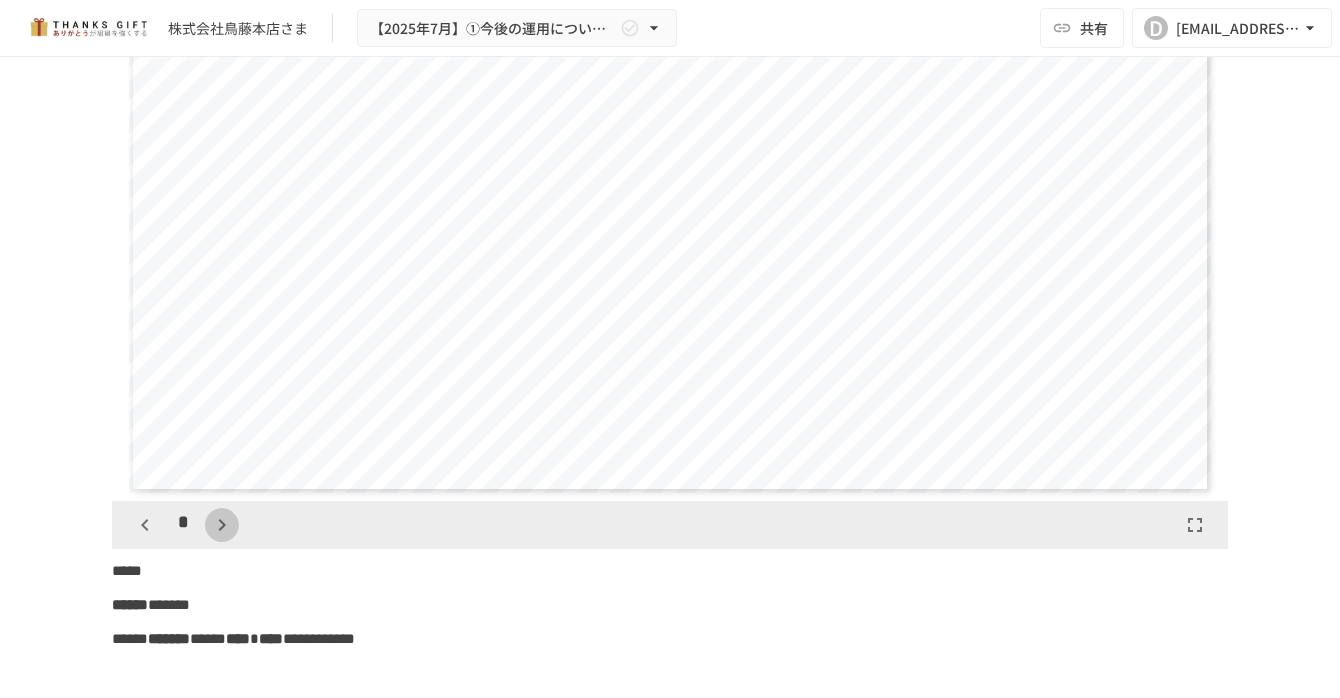 click 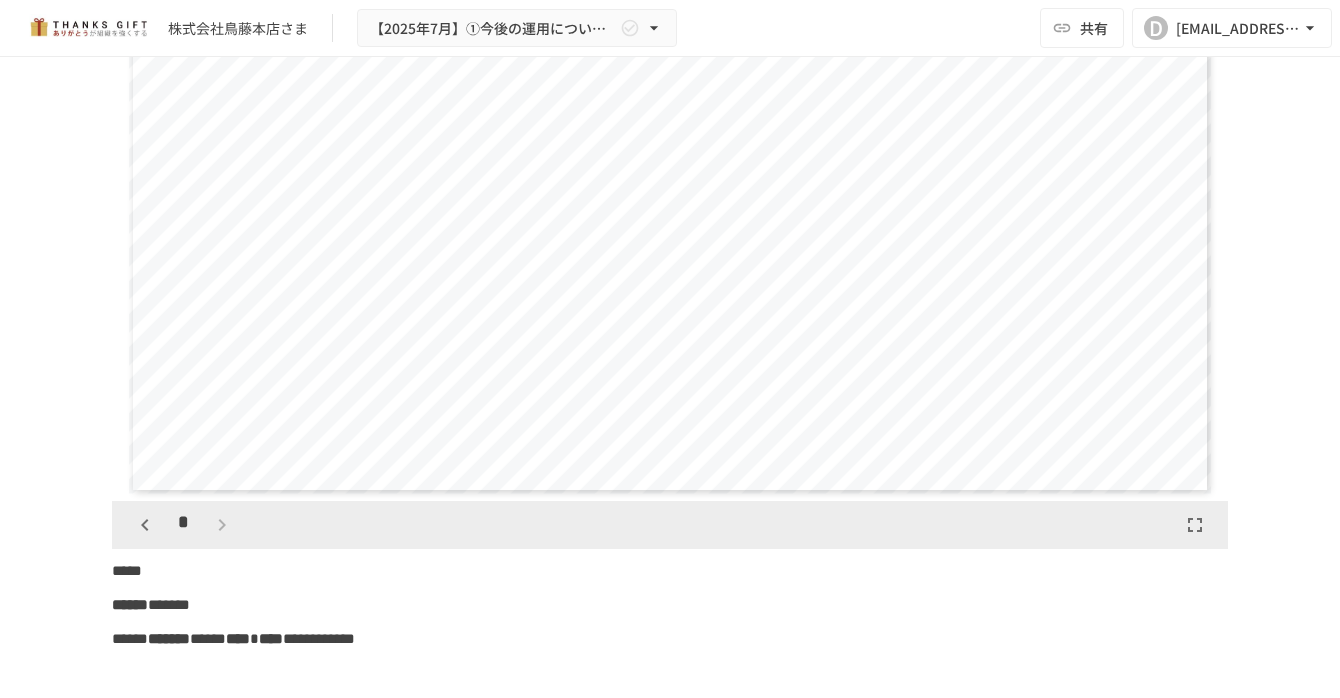 click on "*" at bounding box center [183, 525] 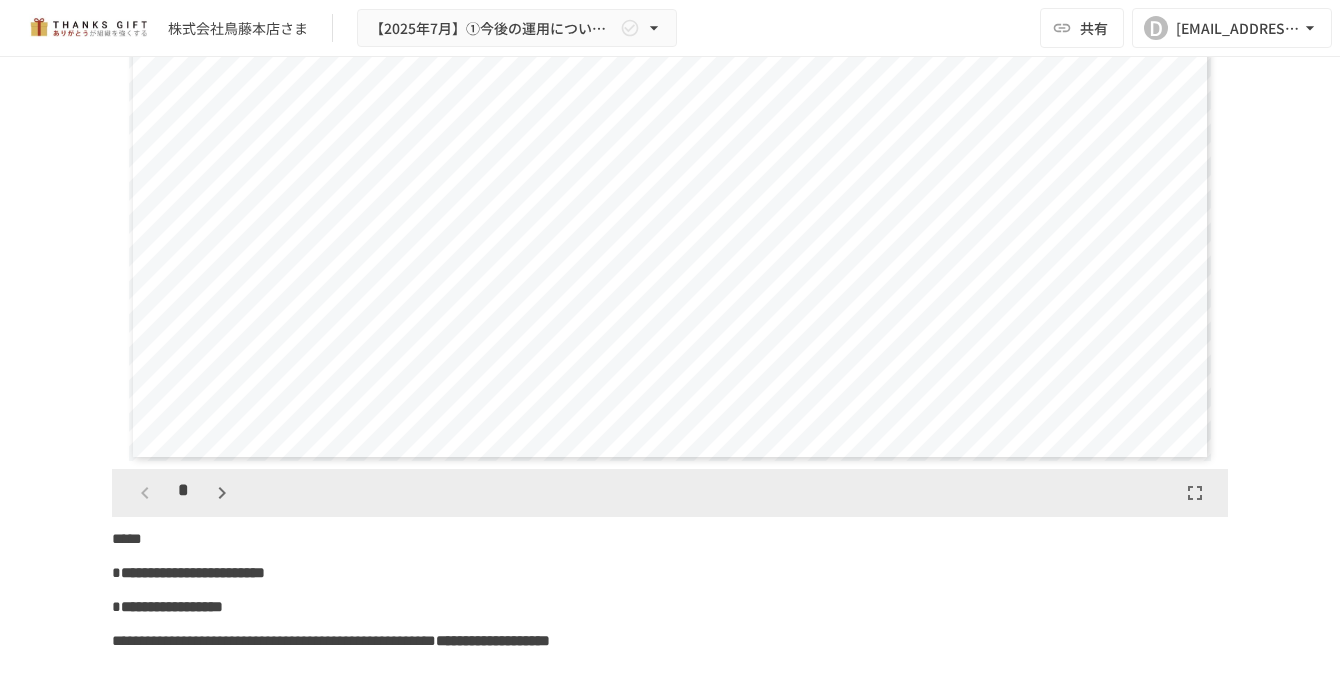 scroll, scrollTop: 9547, scrollLeft: 0, axis: vertical 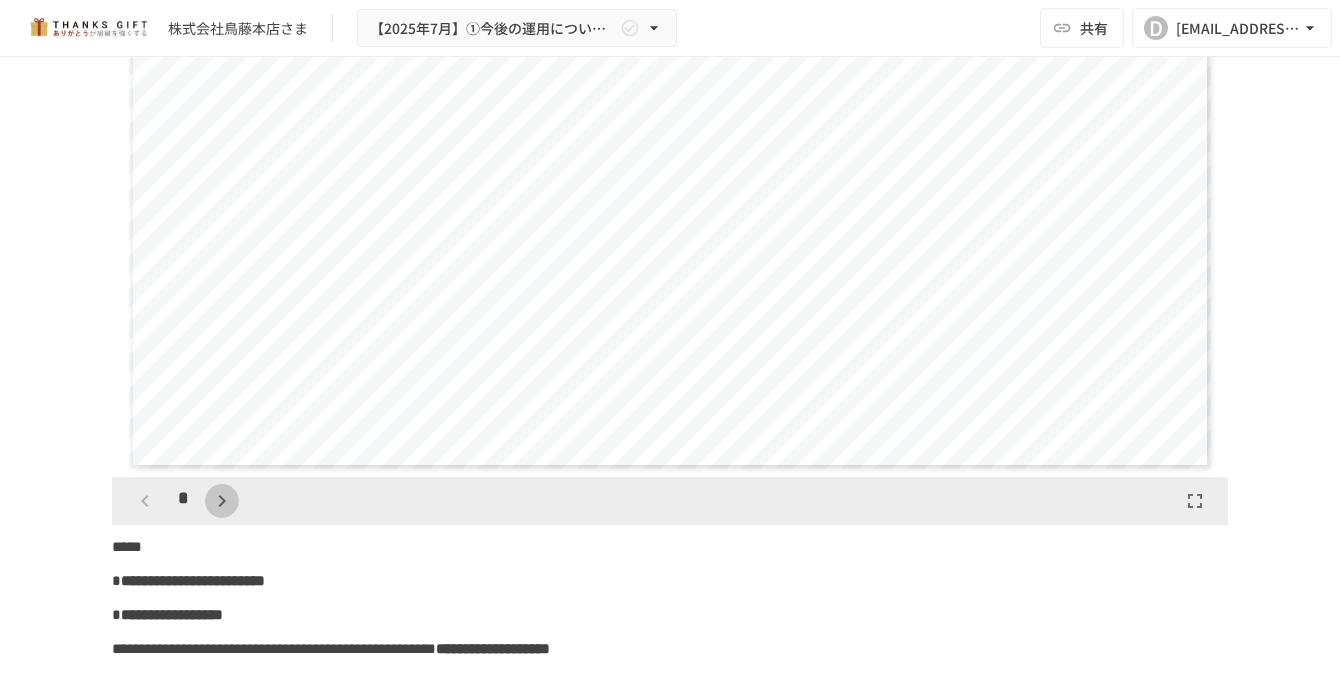 click 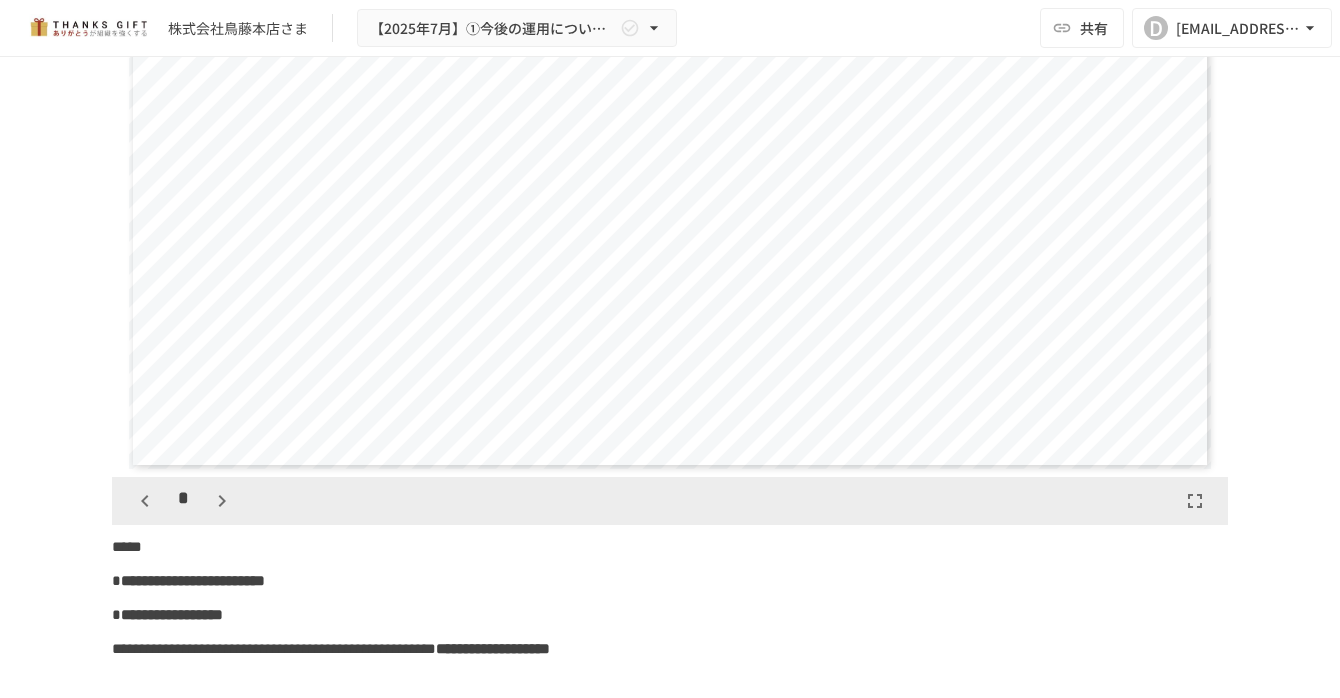 click 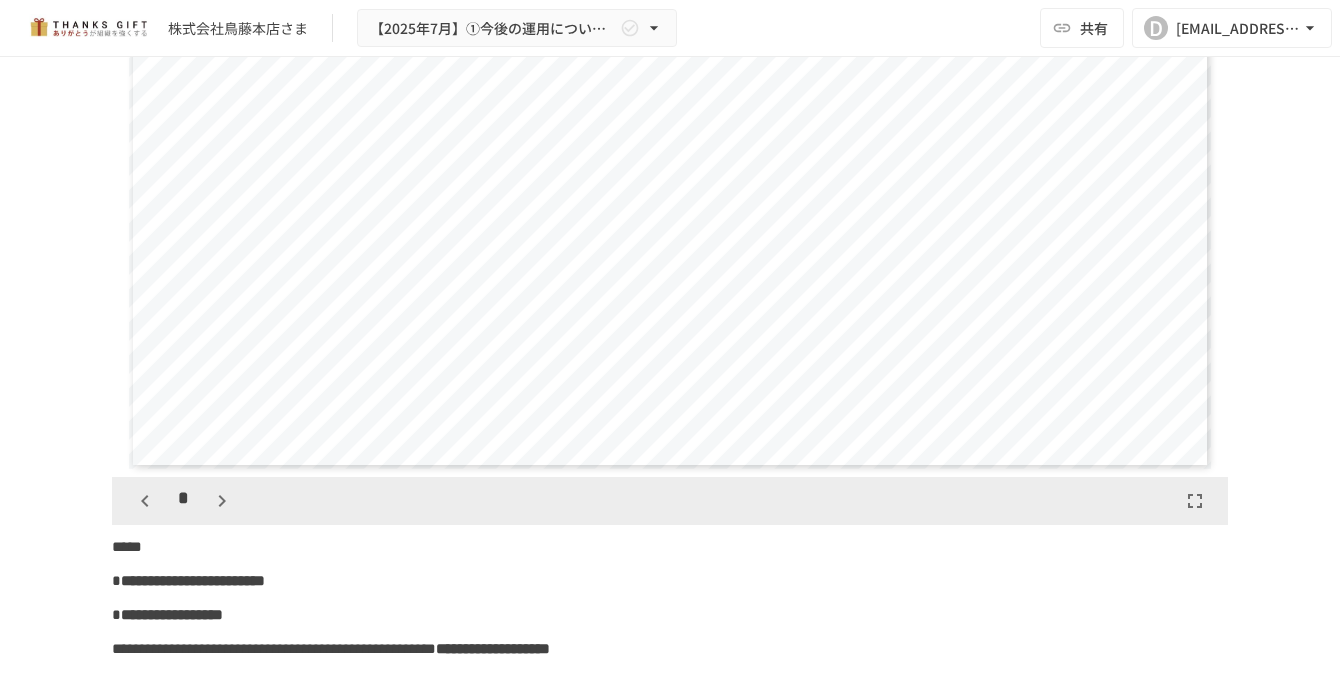 click 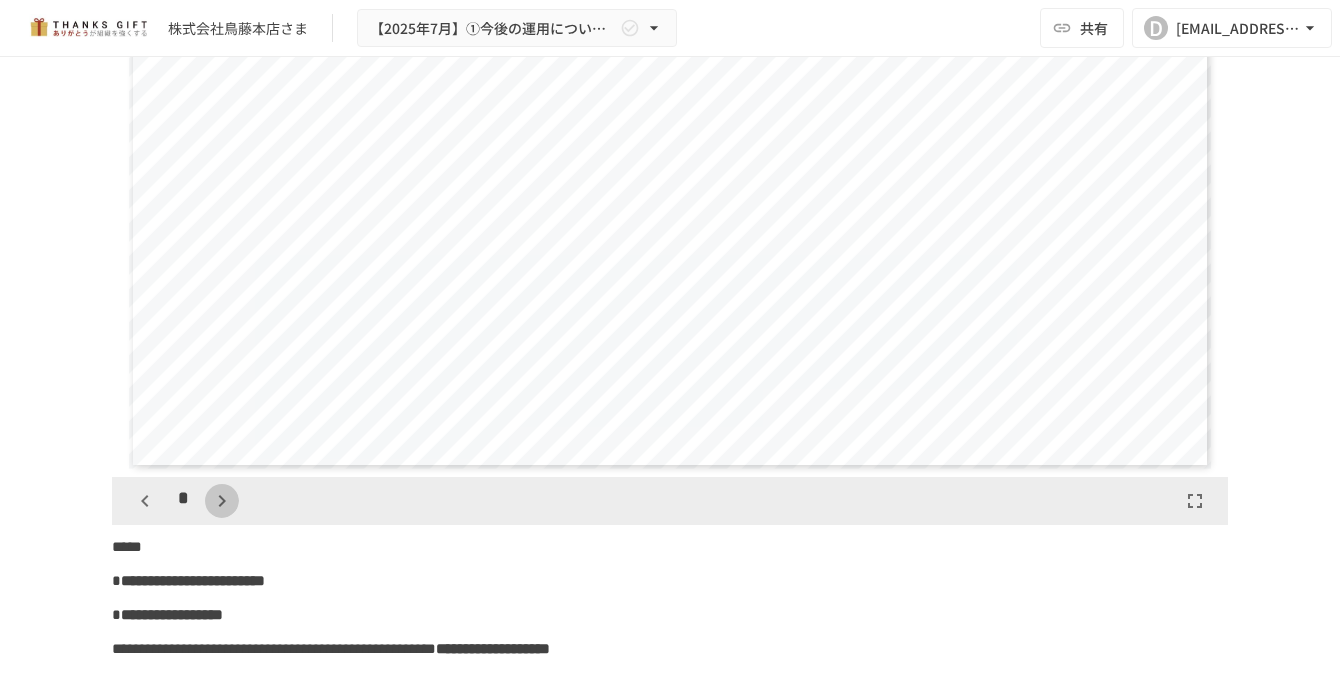 click 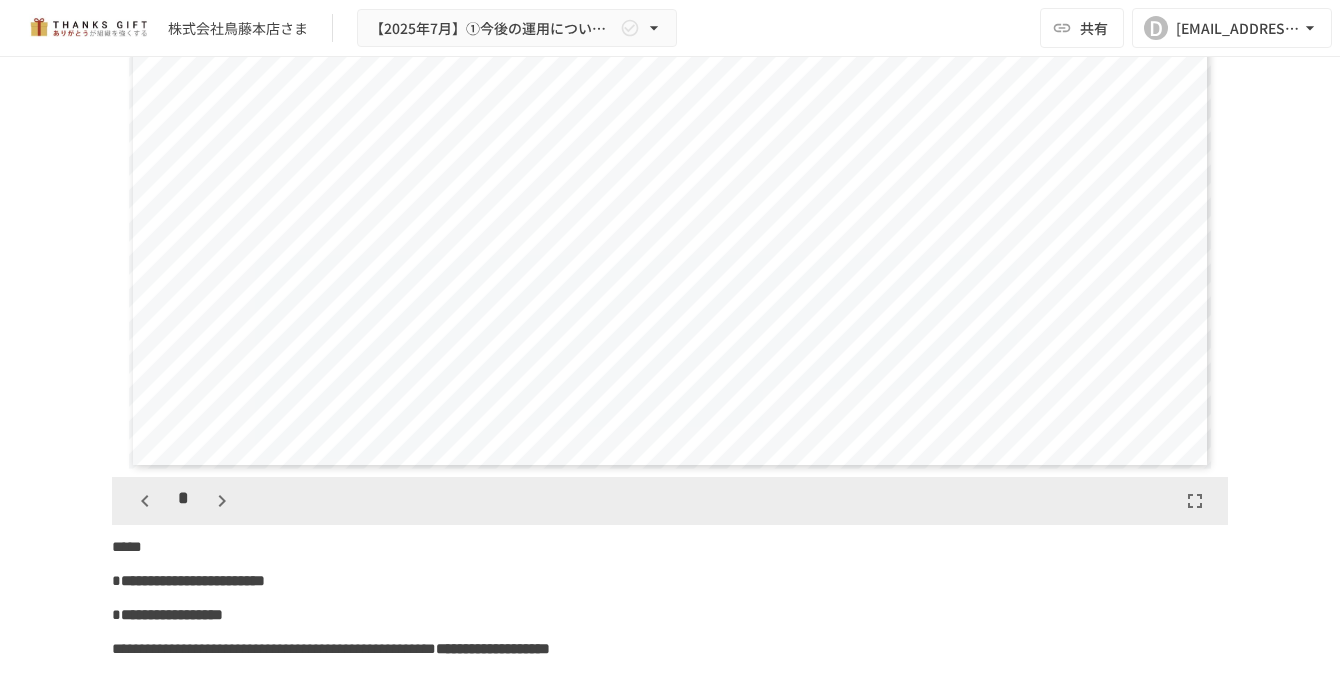 scroll, scrollTop: 2500, scrollLeft: 0, axis: vertical 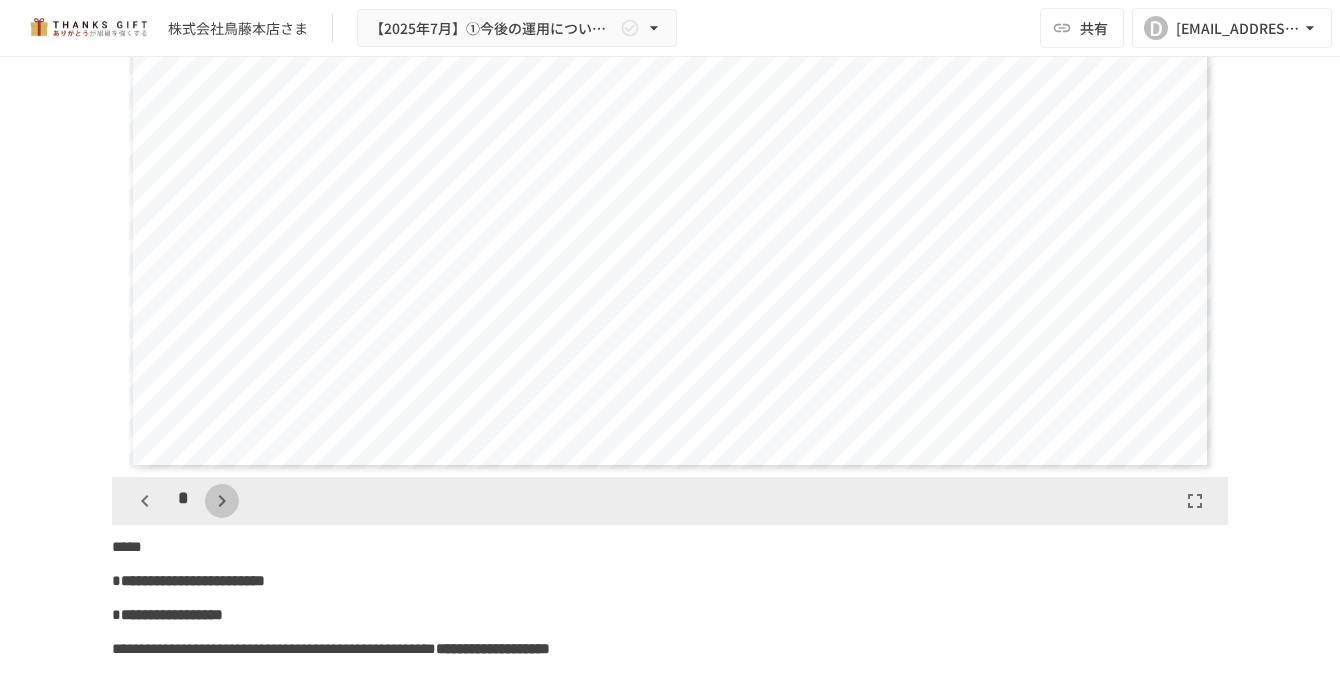 click 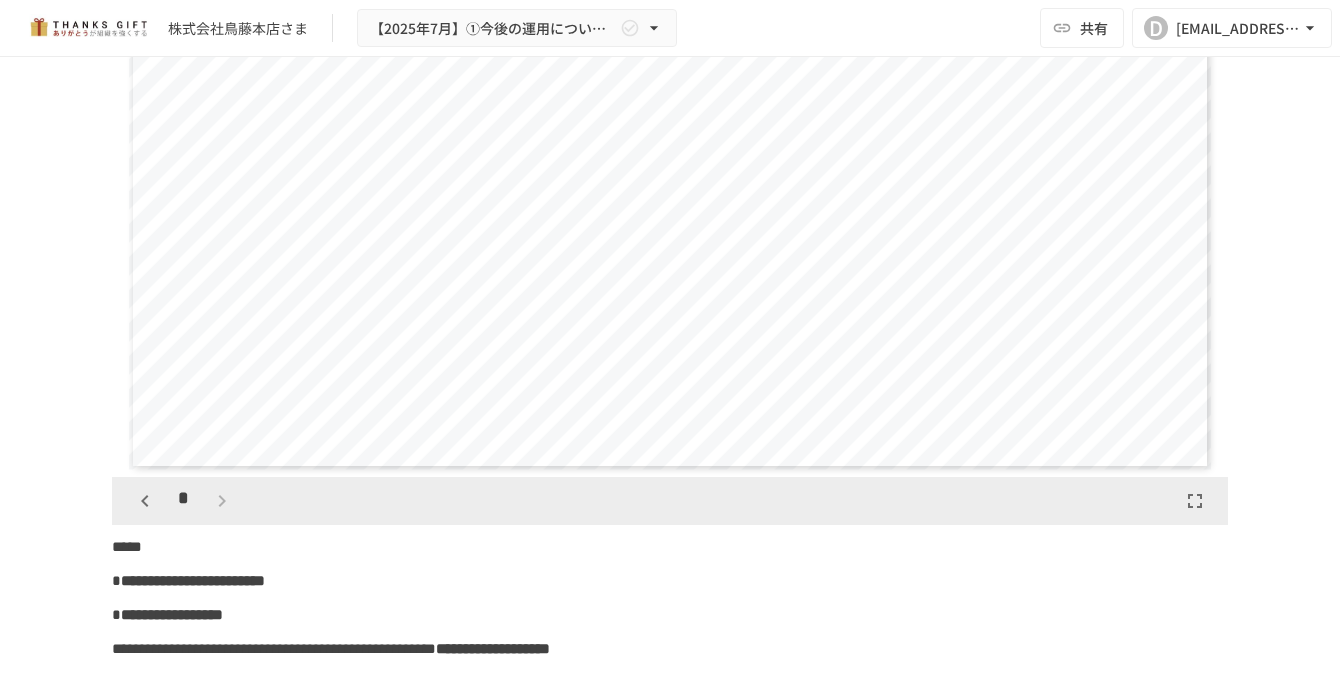 click on "*" at bounding box center [183, 501] 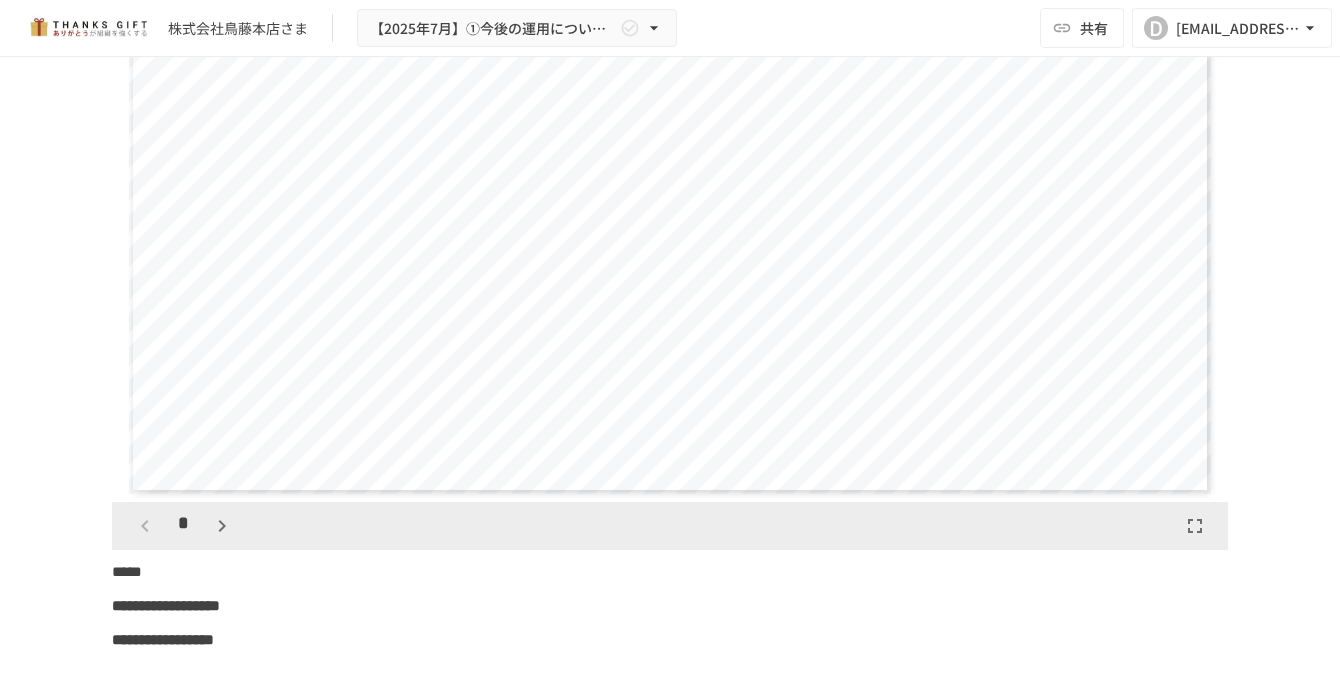 scroll, scrollTop: 10429, scrollLeft: 0, axis: vertical 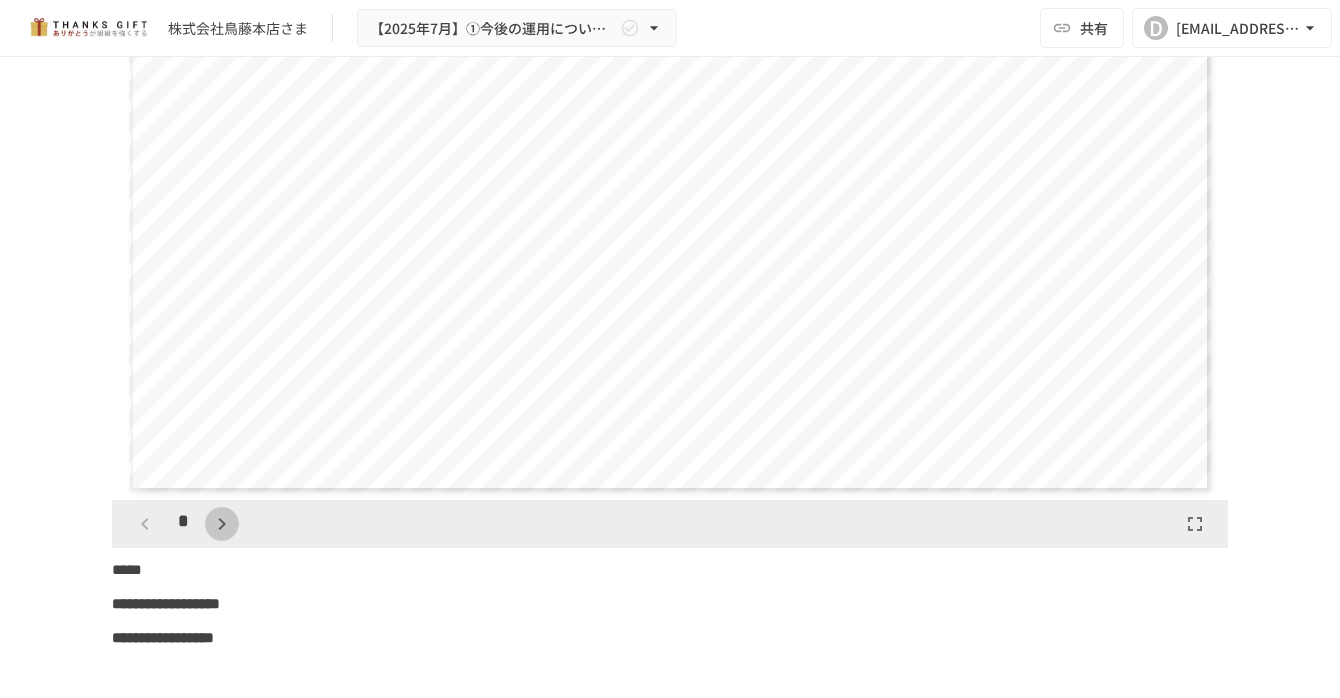 click 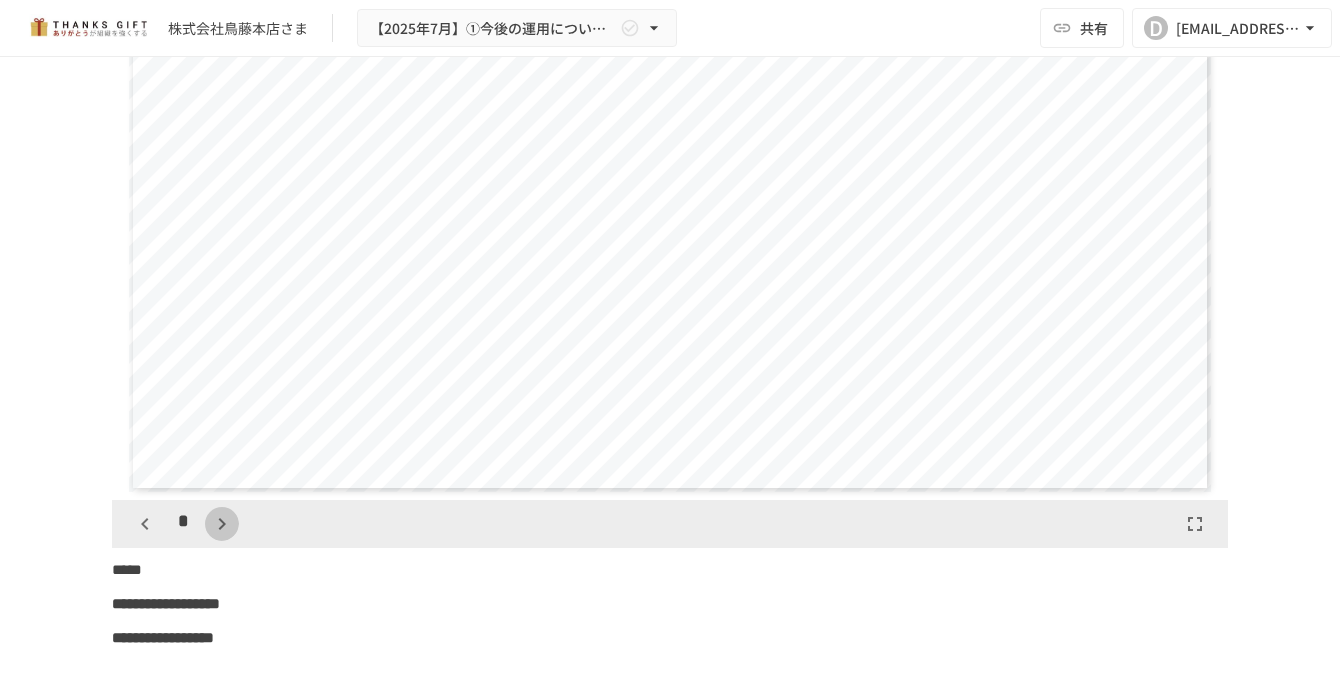click 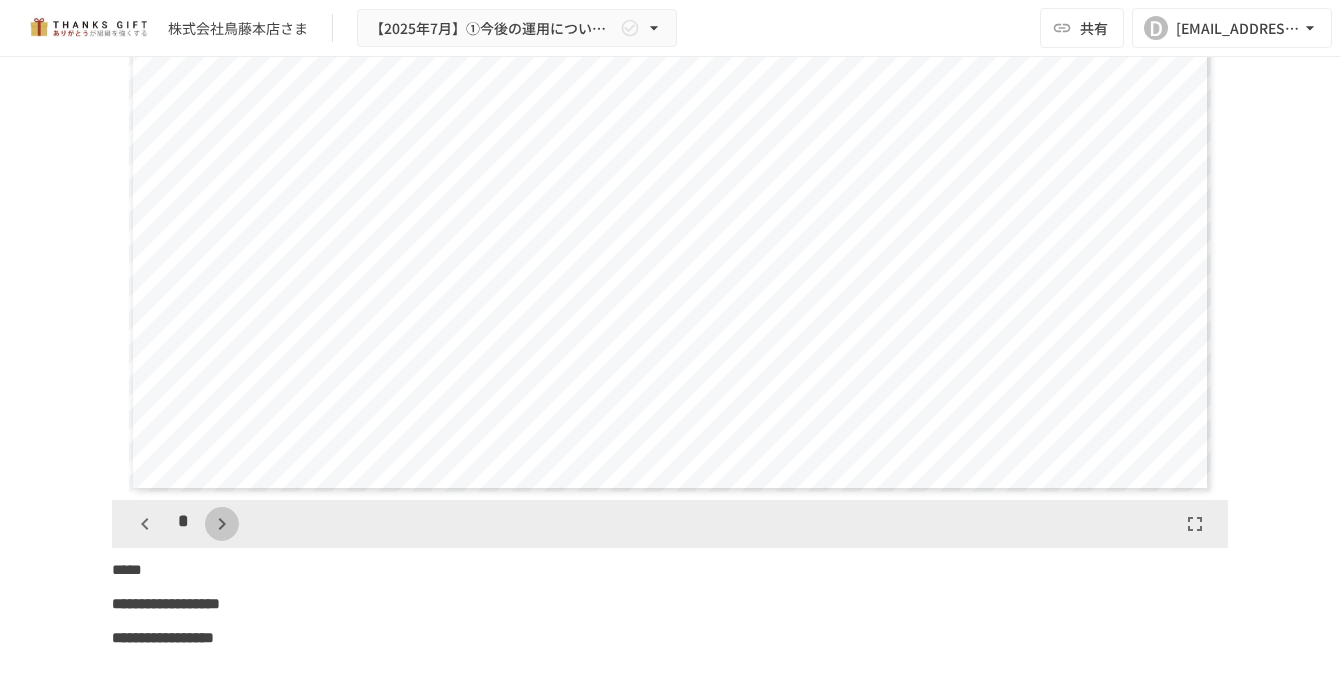 click 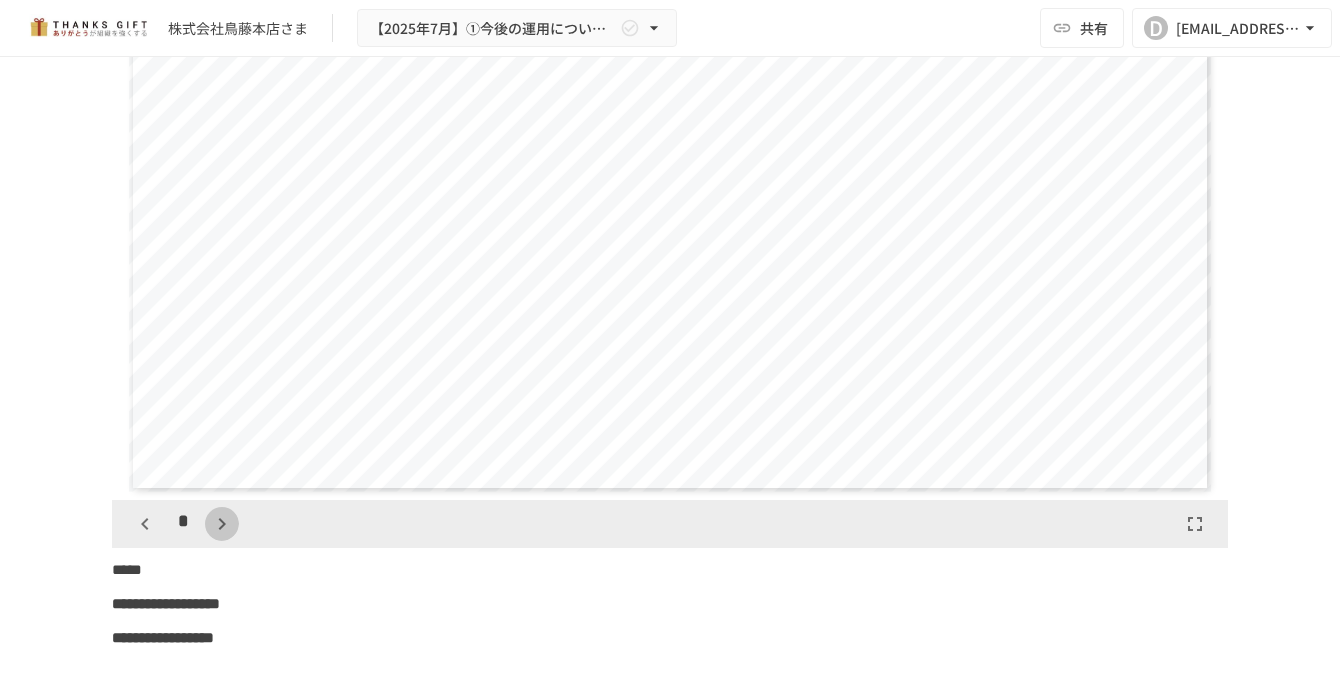 click 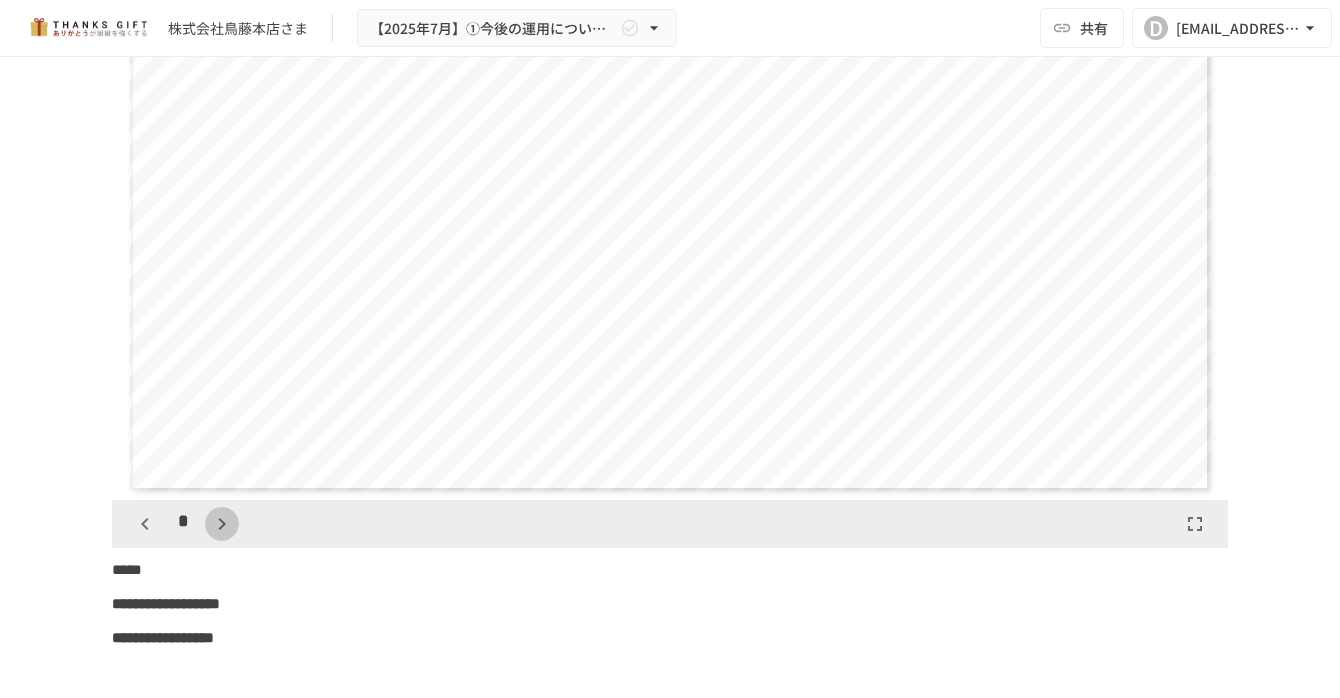 click 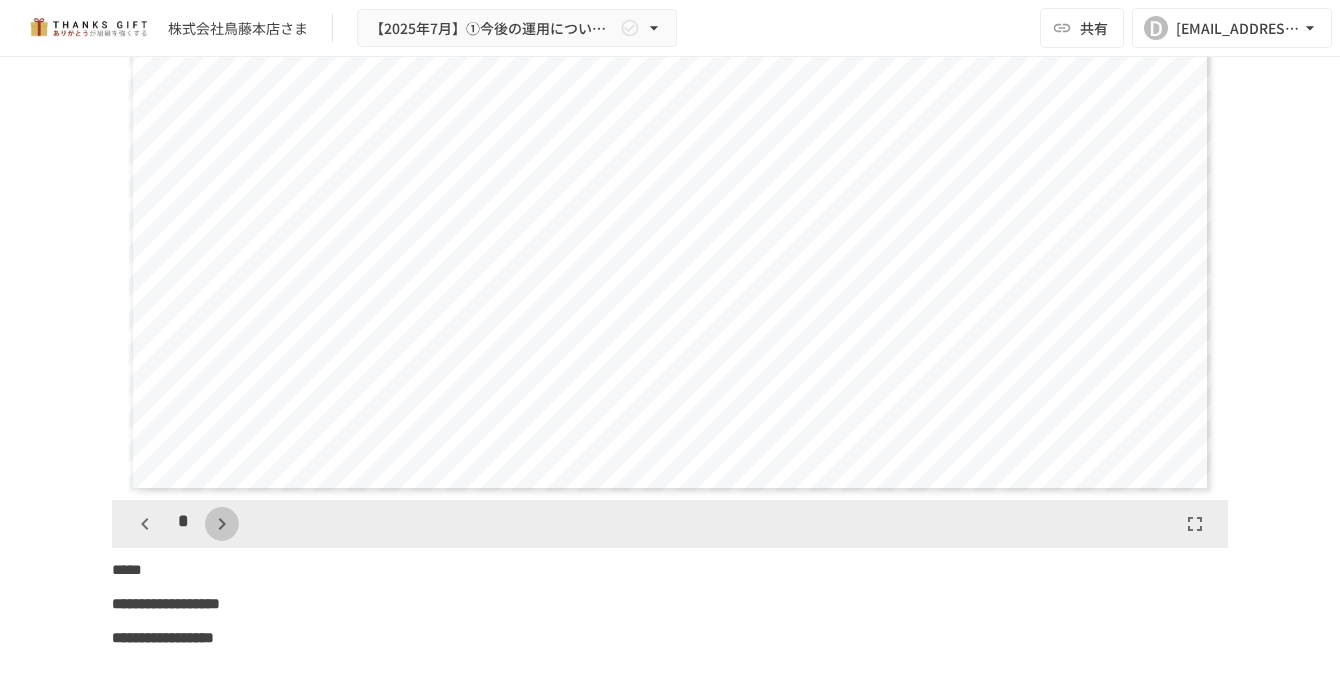 click 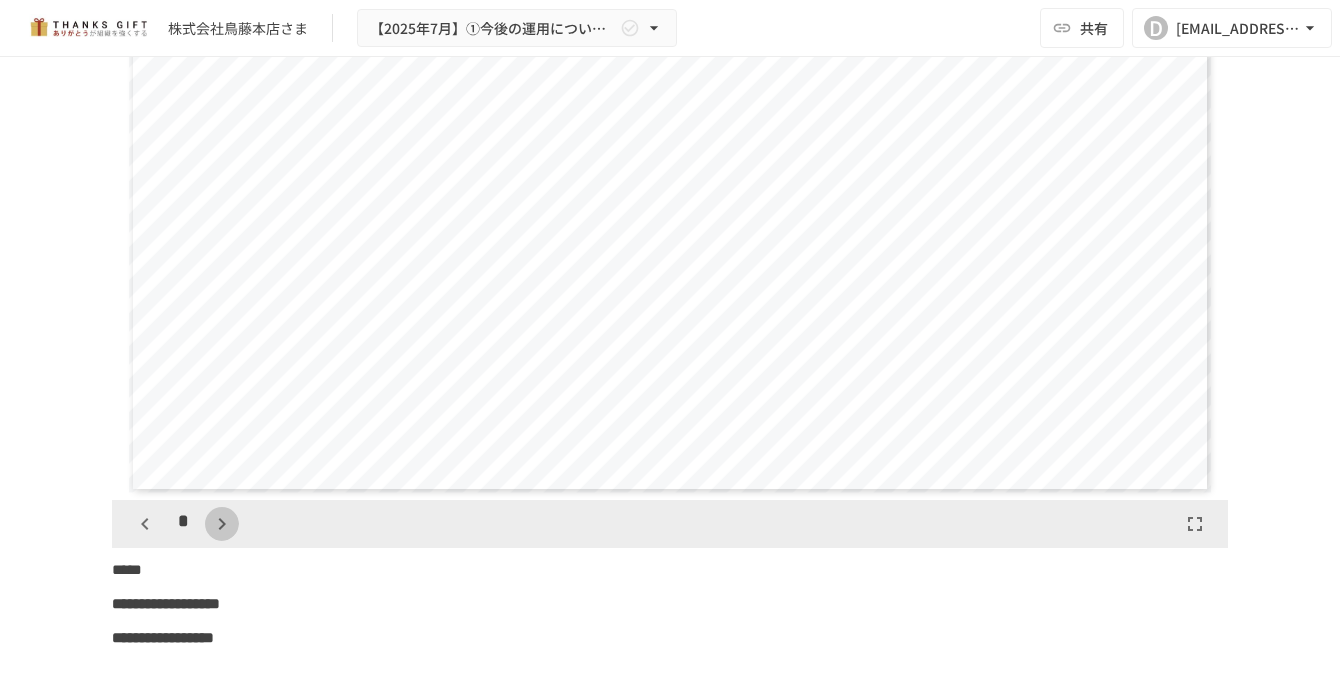 click 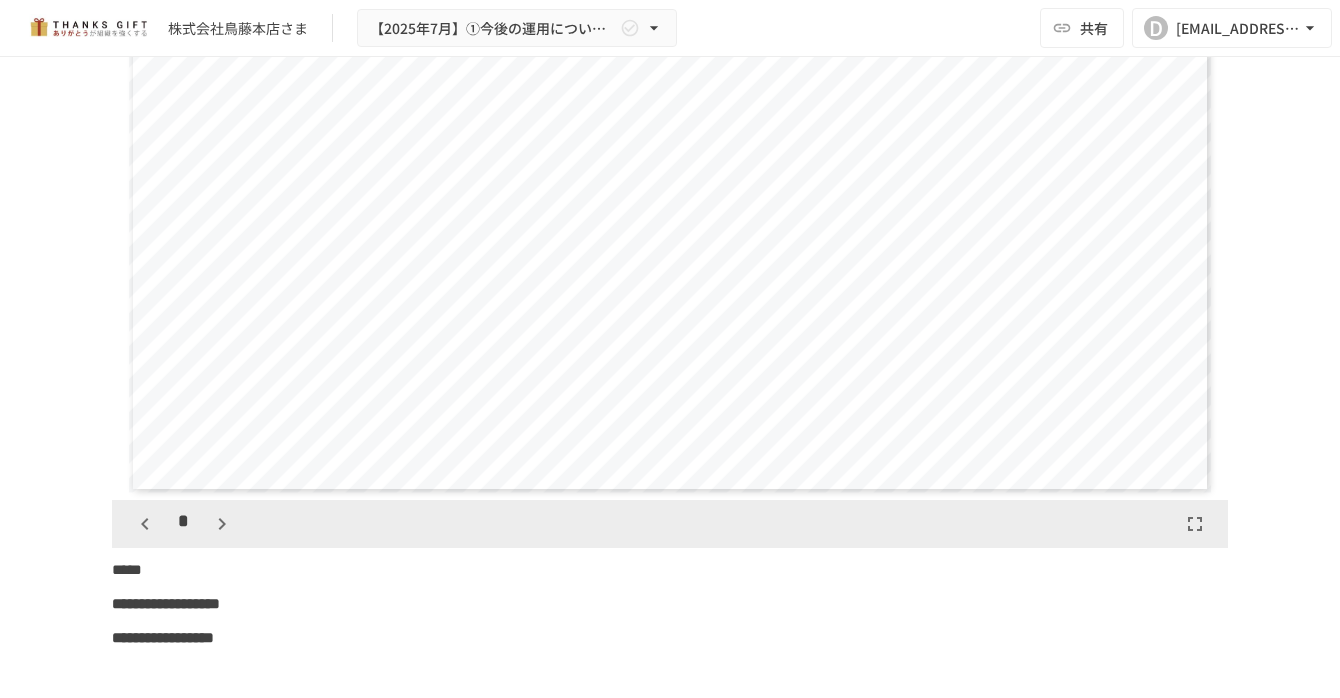 scroll, scrollTop: 4374, scrollLeft: 0, axis: vertical 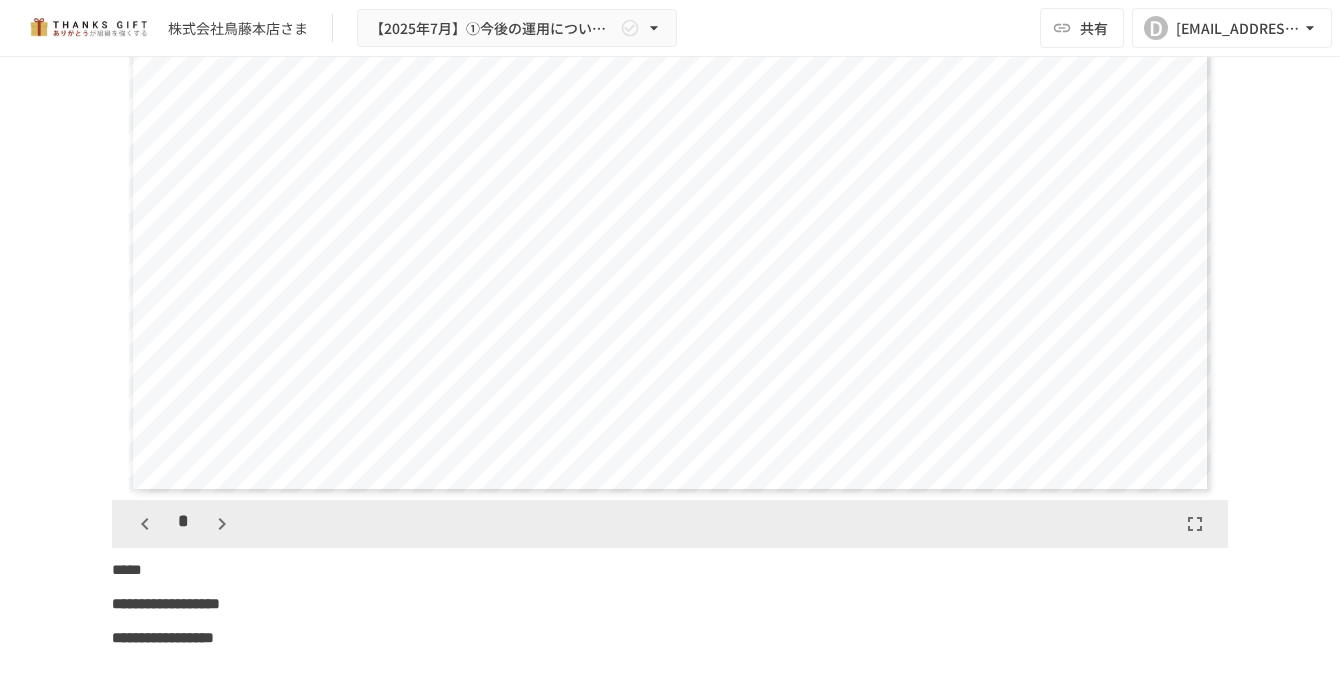 click 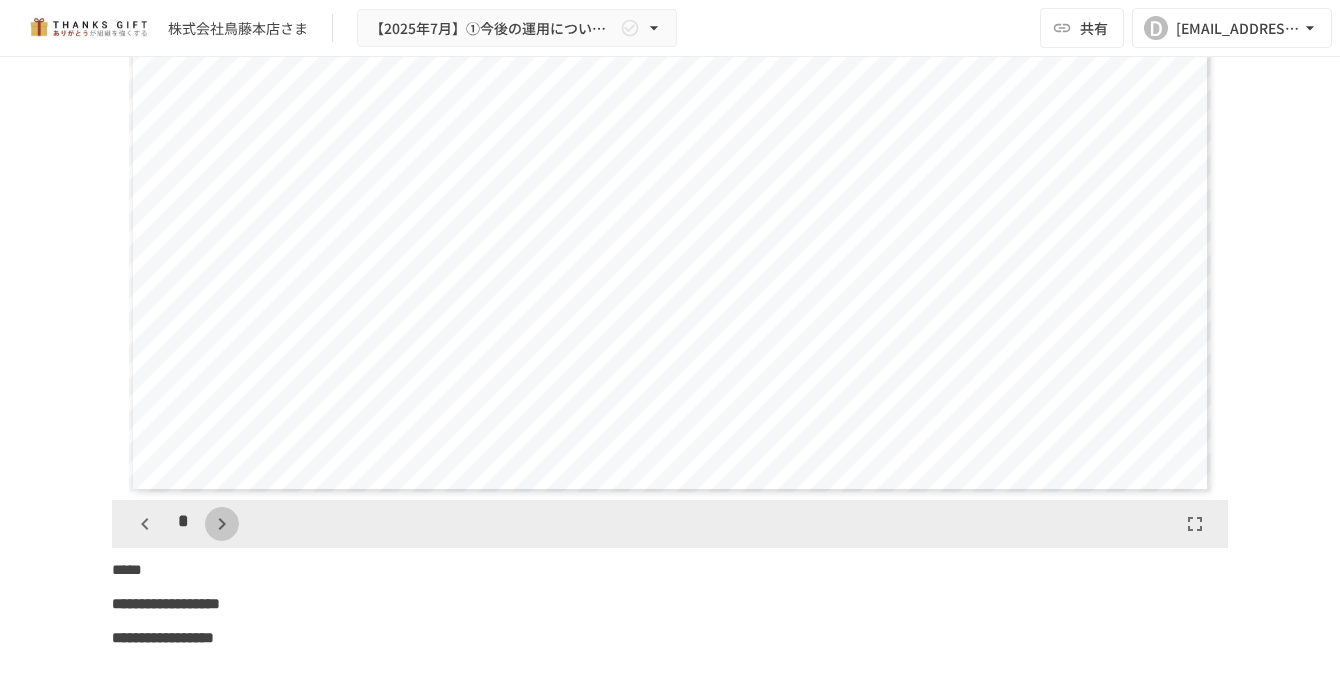 click 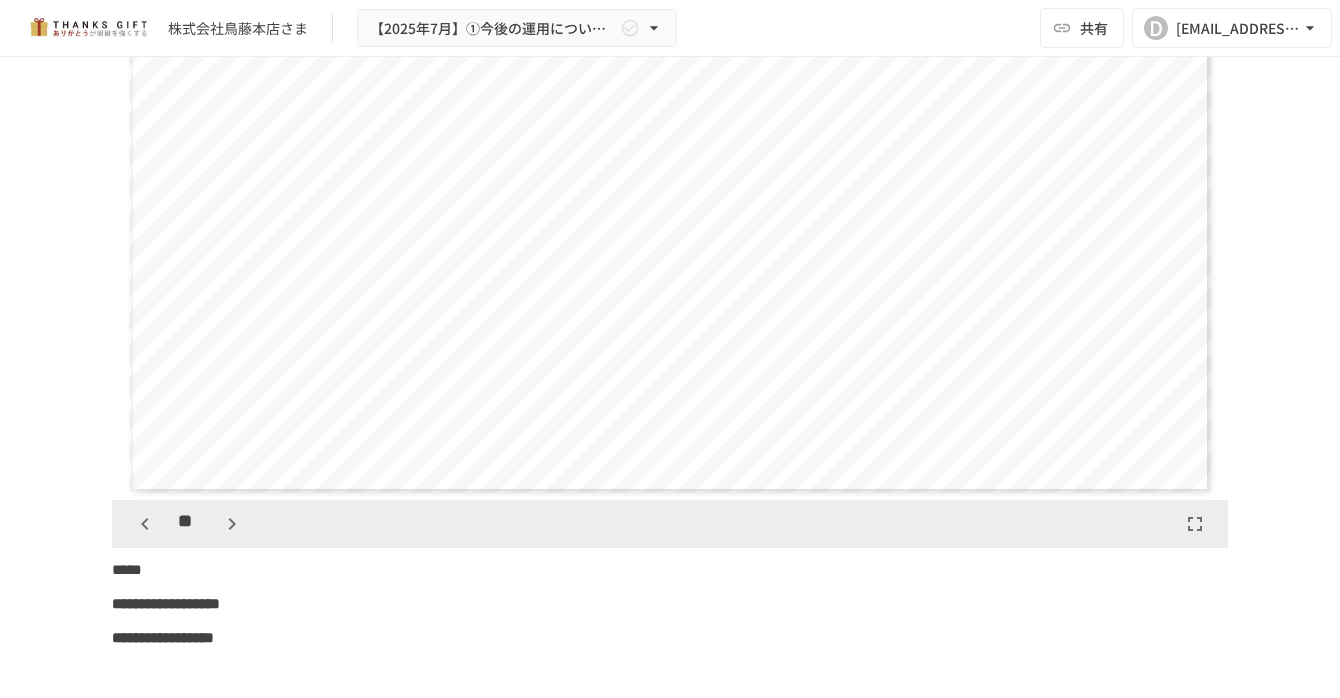 scroll, scrollTop: 5624, scrollLeft: 0, axis: vertical 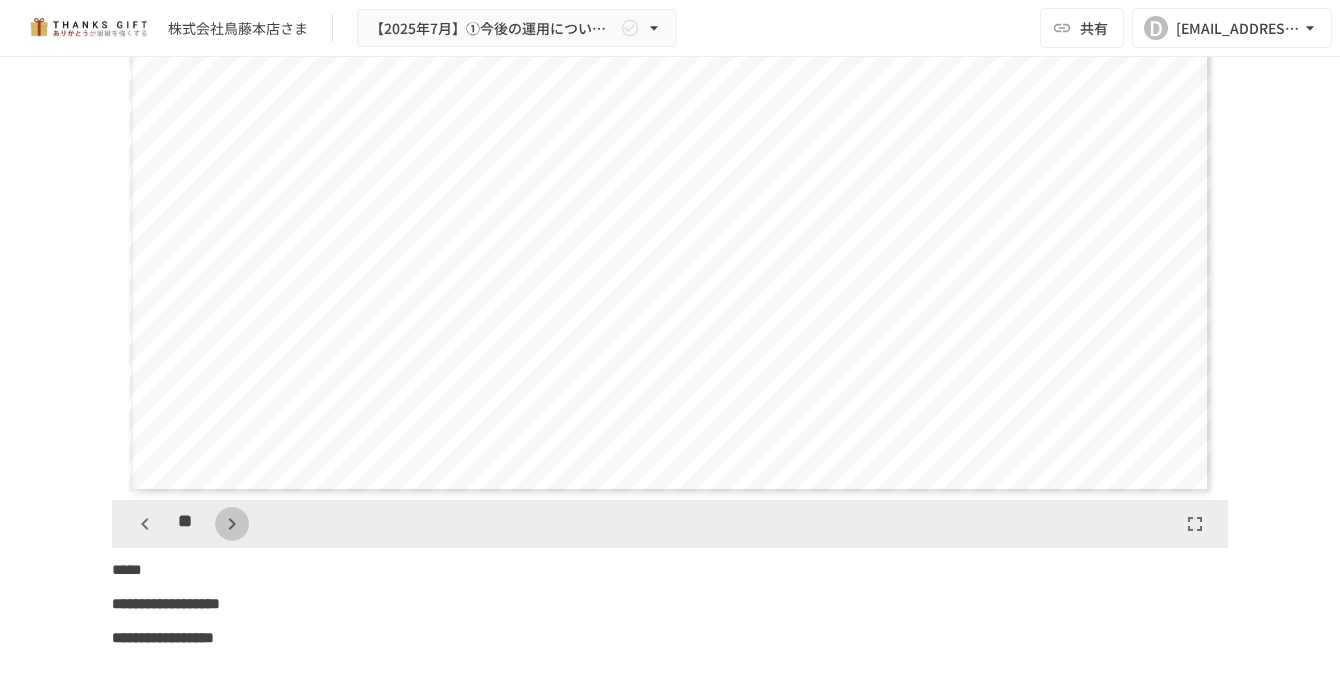 click at bounding box center [232, 524] 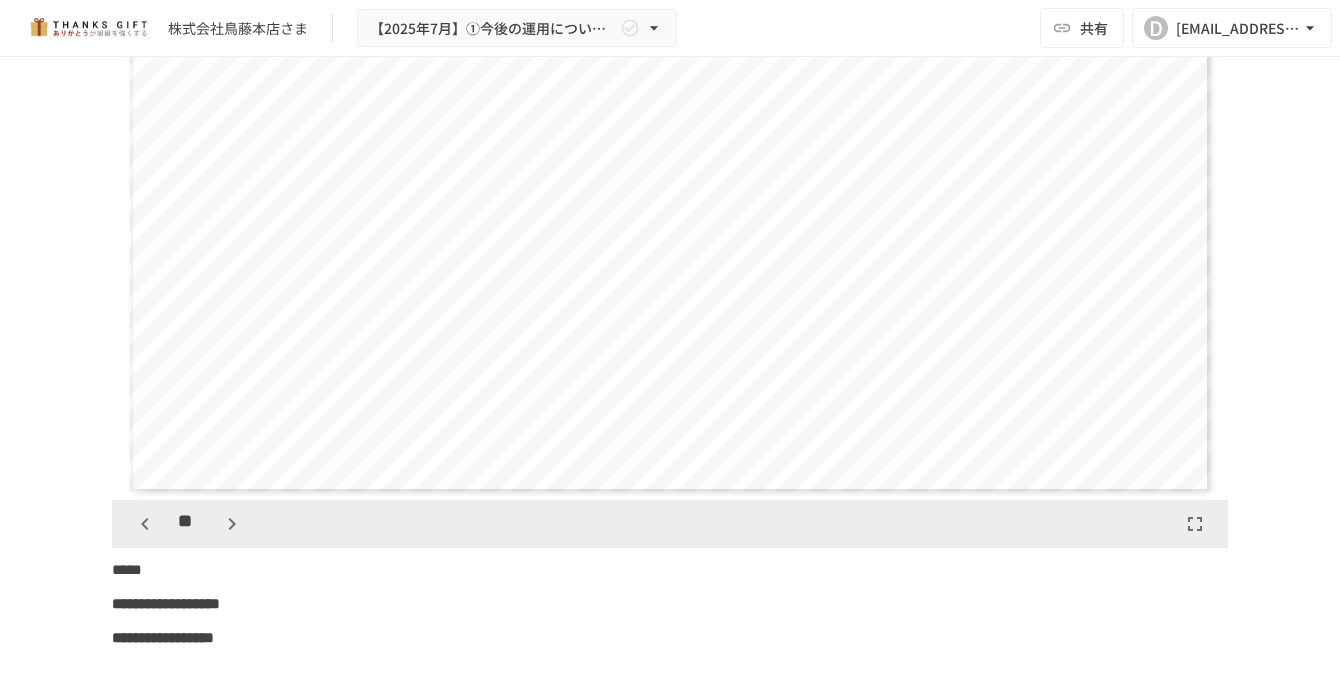 click at bounding box center (232, 524) 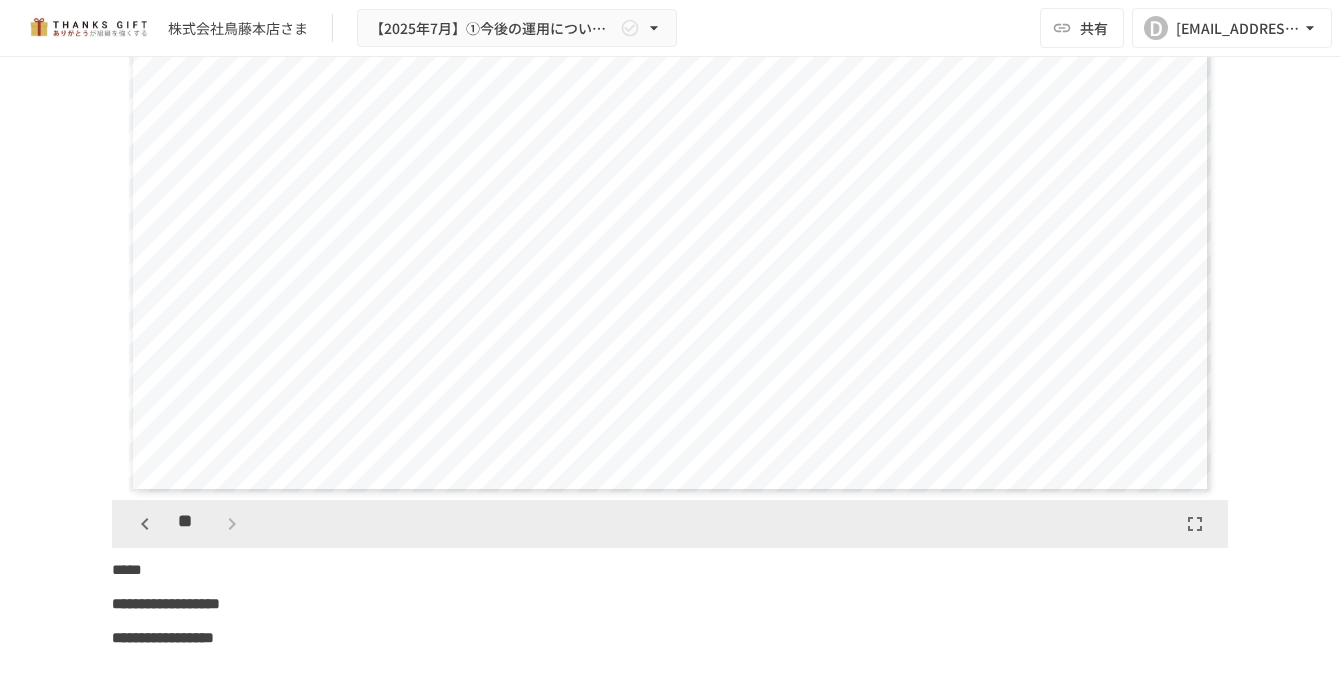 scroll, scrollTop: 6874, scrollLeft: 0, axis: vertical 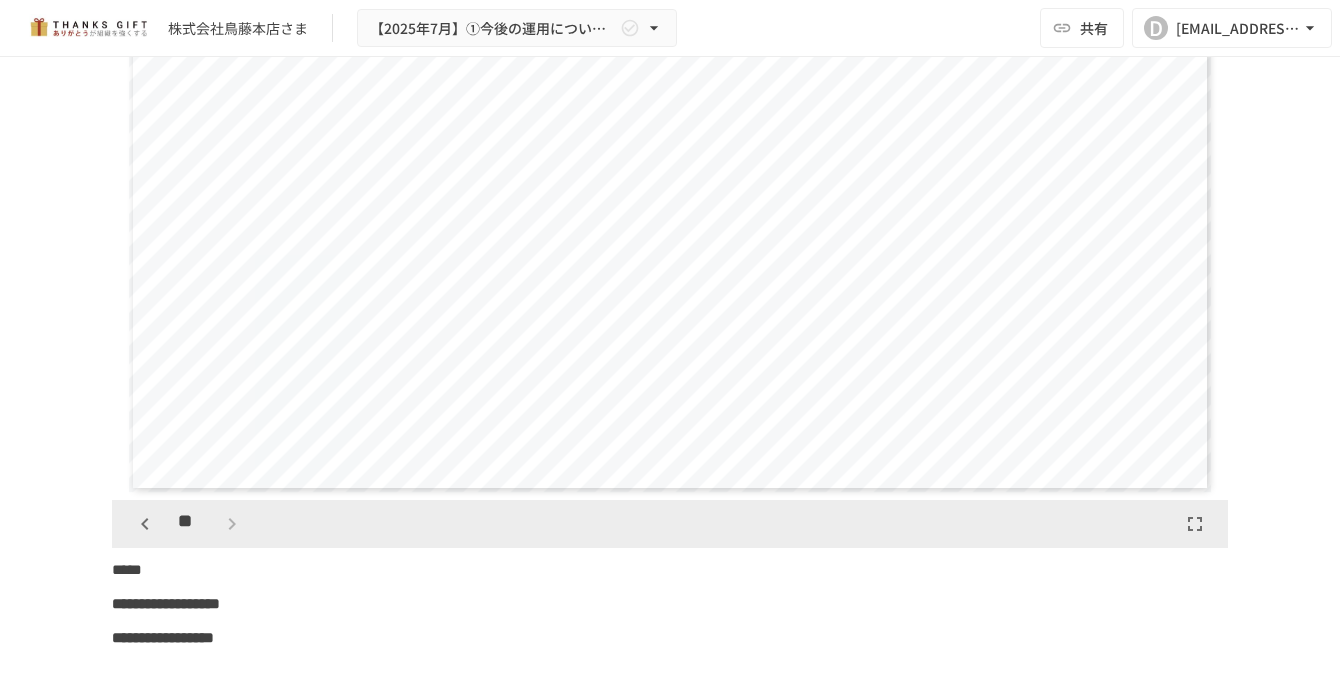 click on "**" at bounding box center [188, 524] 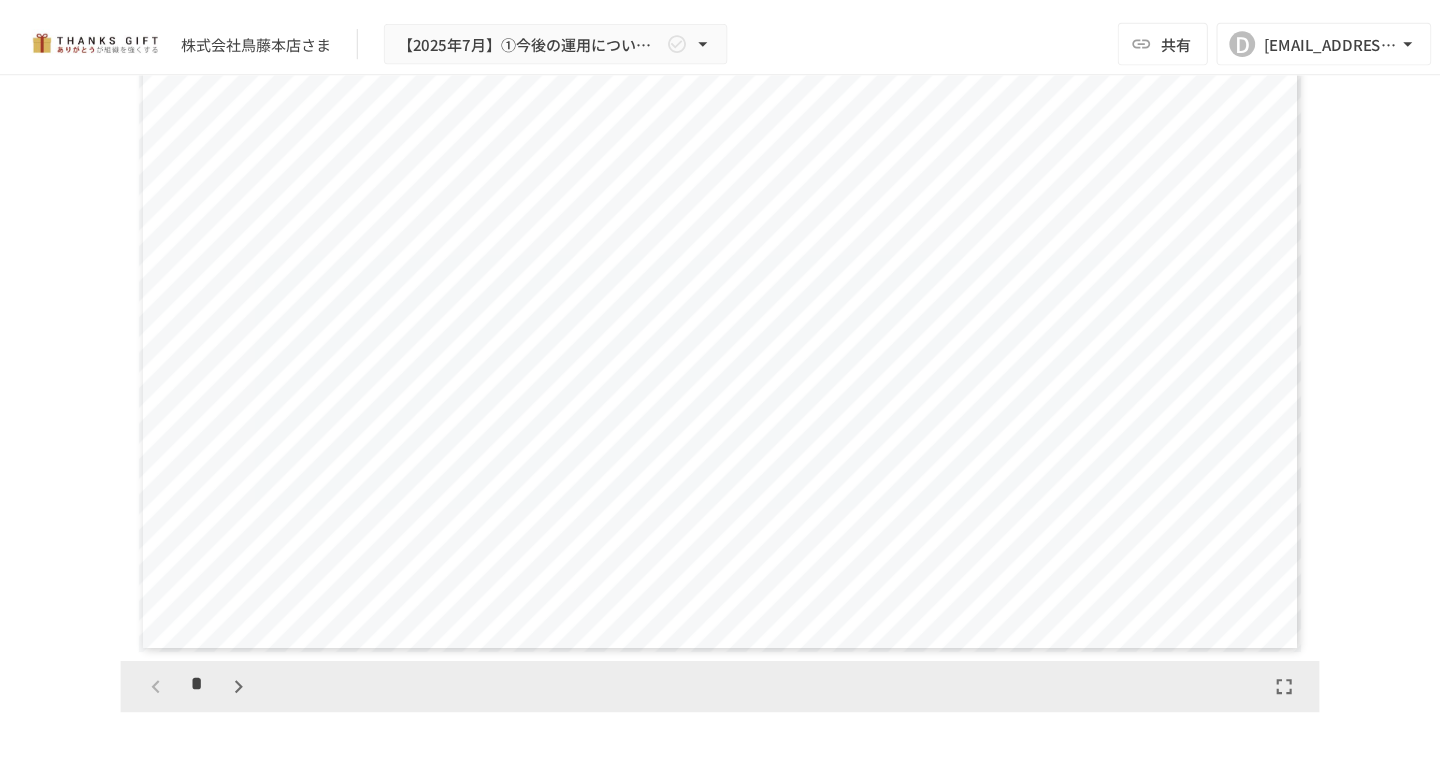 scroll, scrollTop: 2111, scrollLeft: 0, axis: vertical 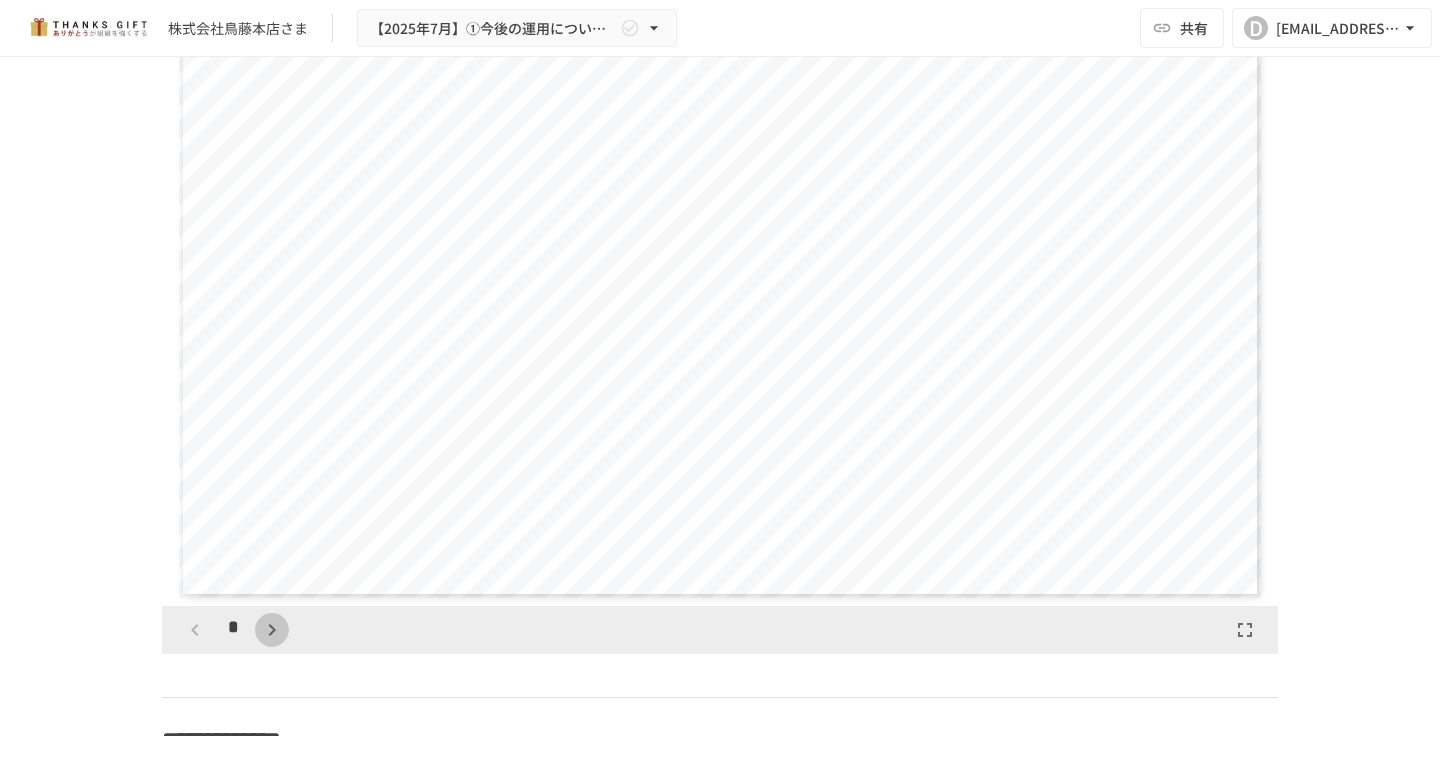 click 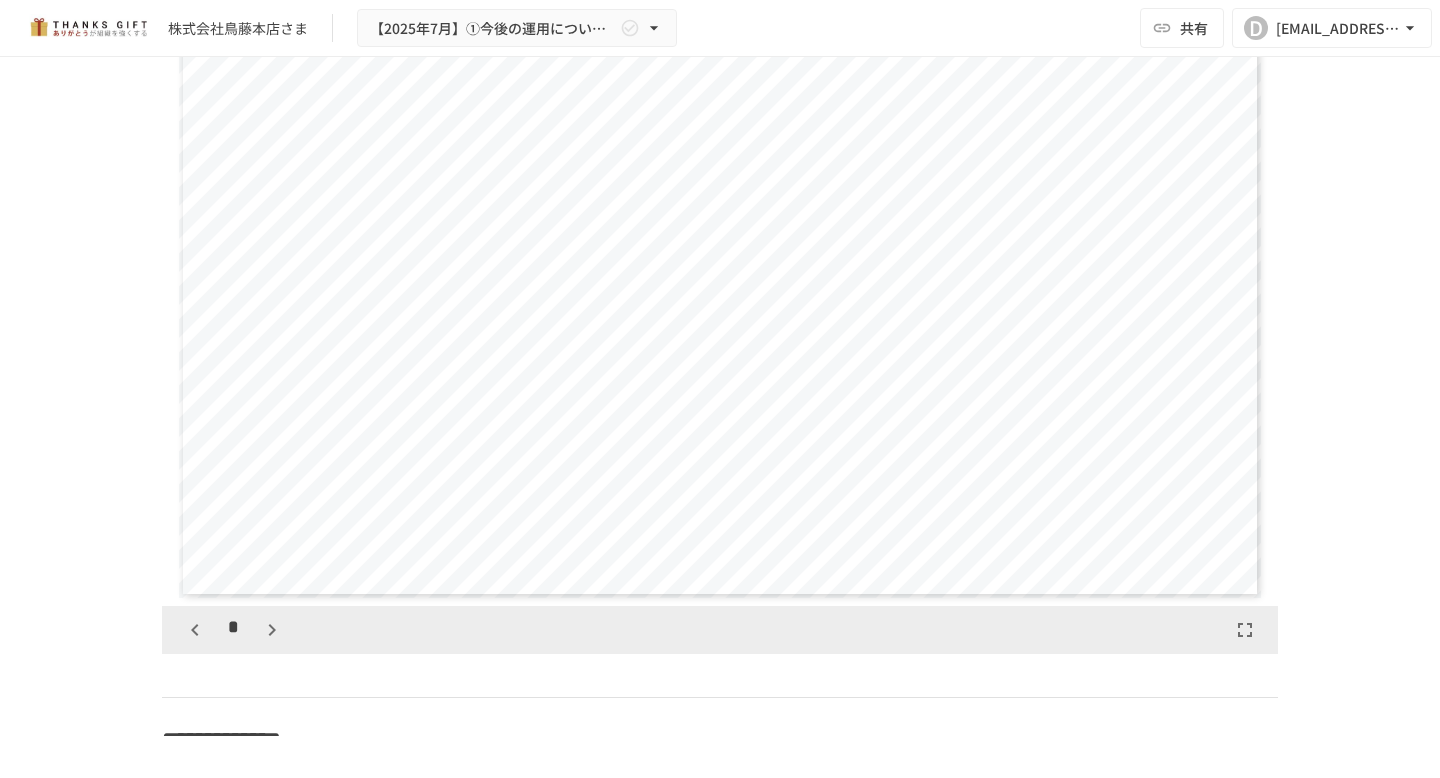 scroll, scrollTop: 625, scrollLeft: 0, axis: vertical 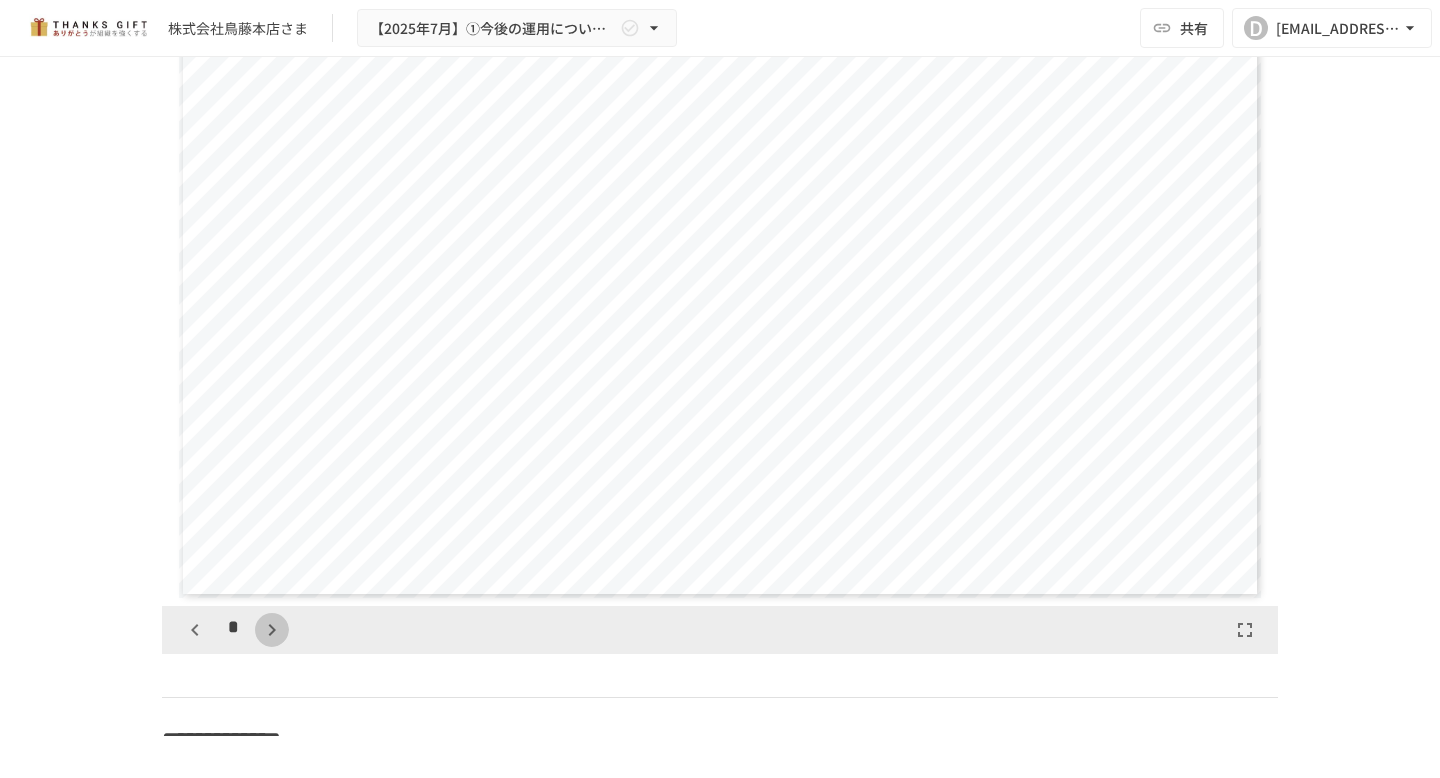 click 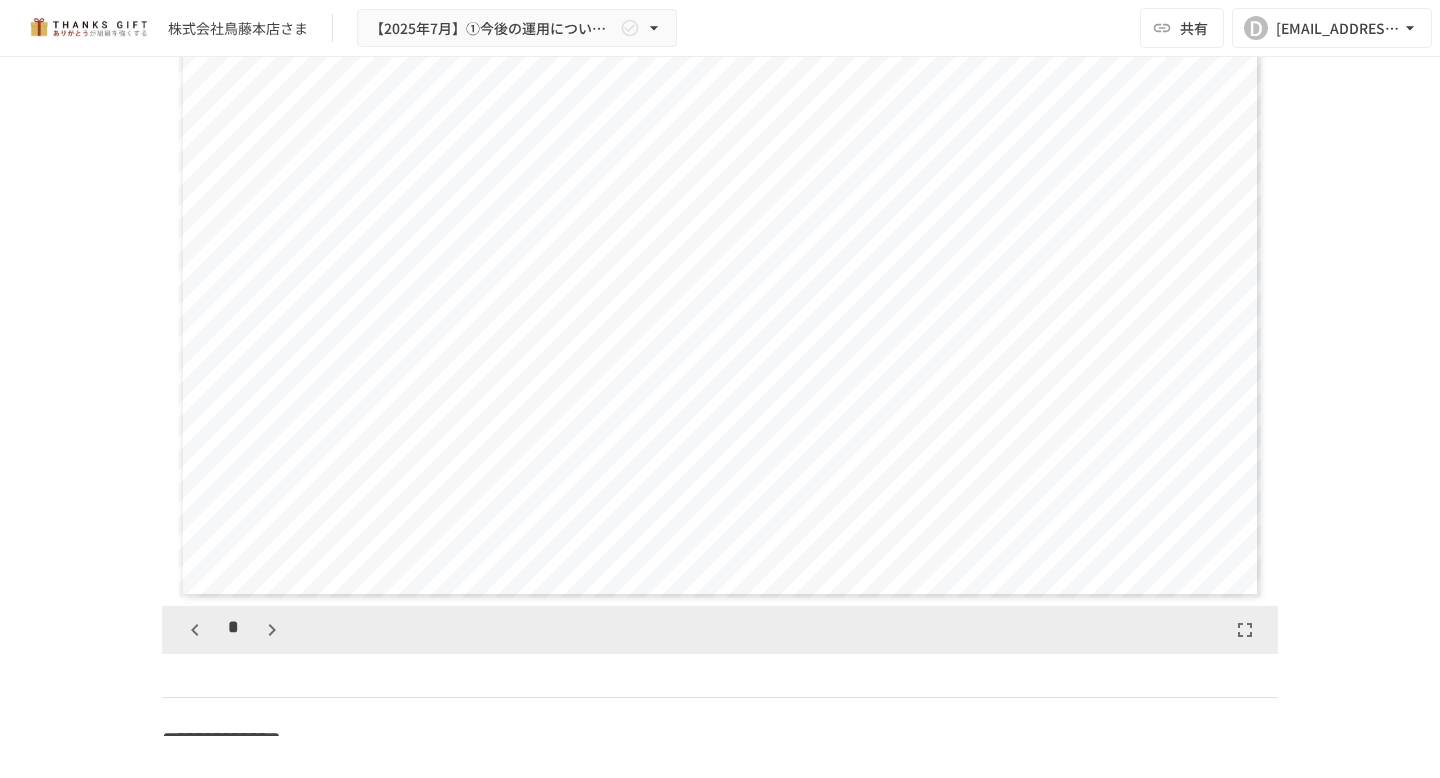 scroll, scrollTop: 1250, scrollLeft: 0, axis: vertical 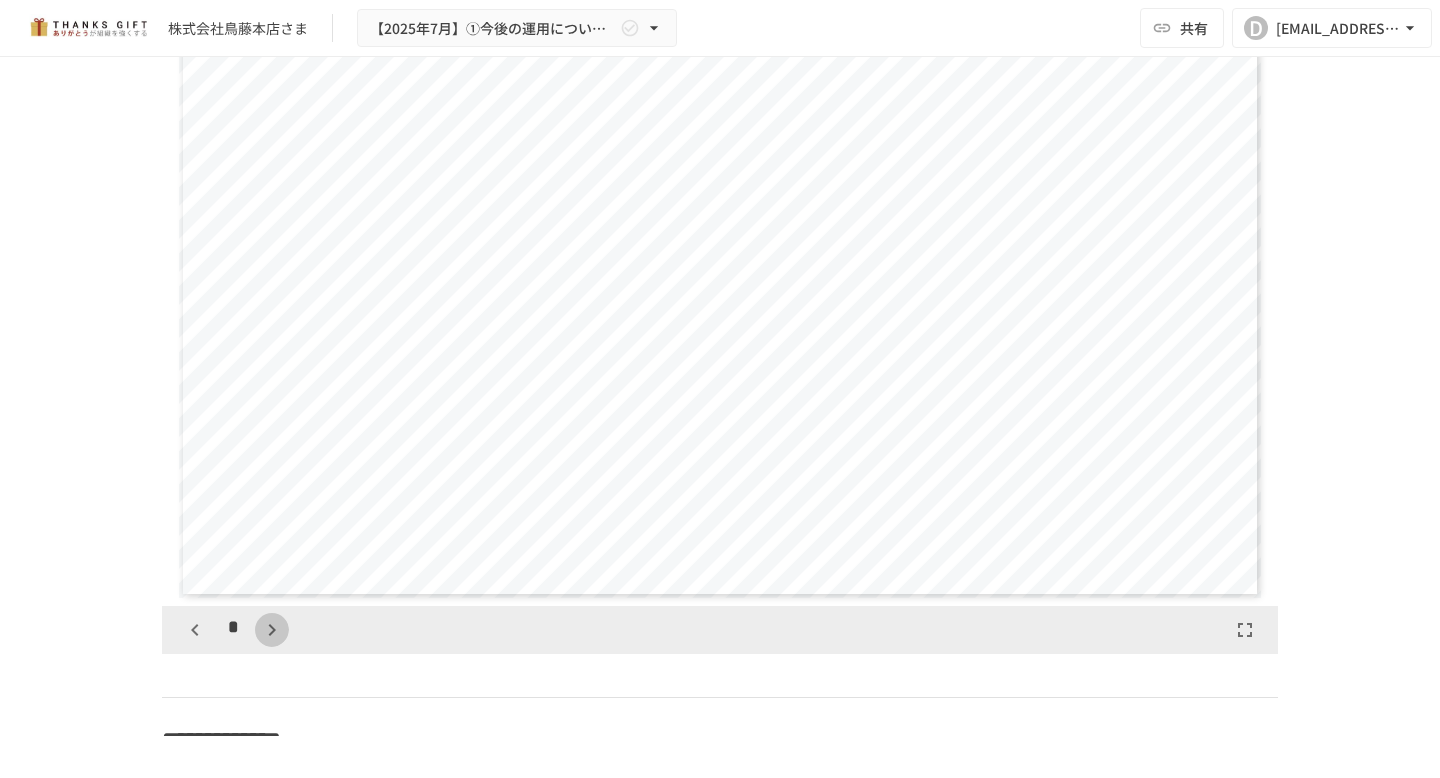 click 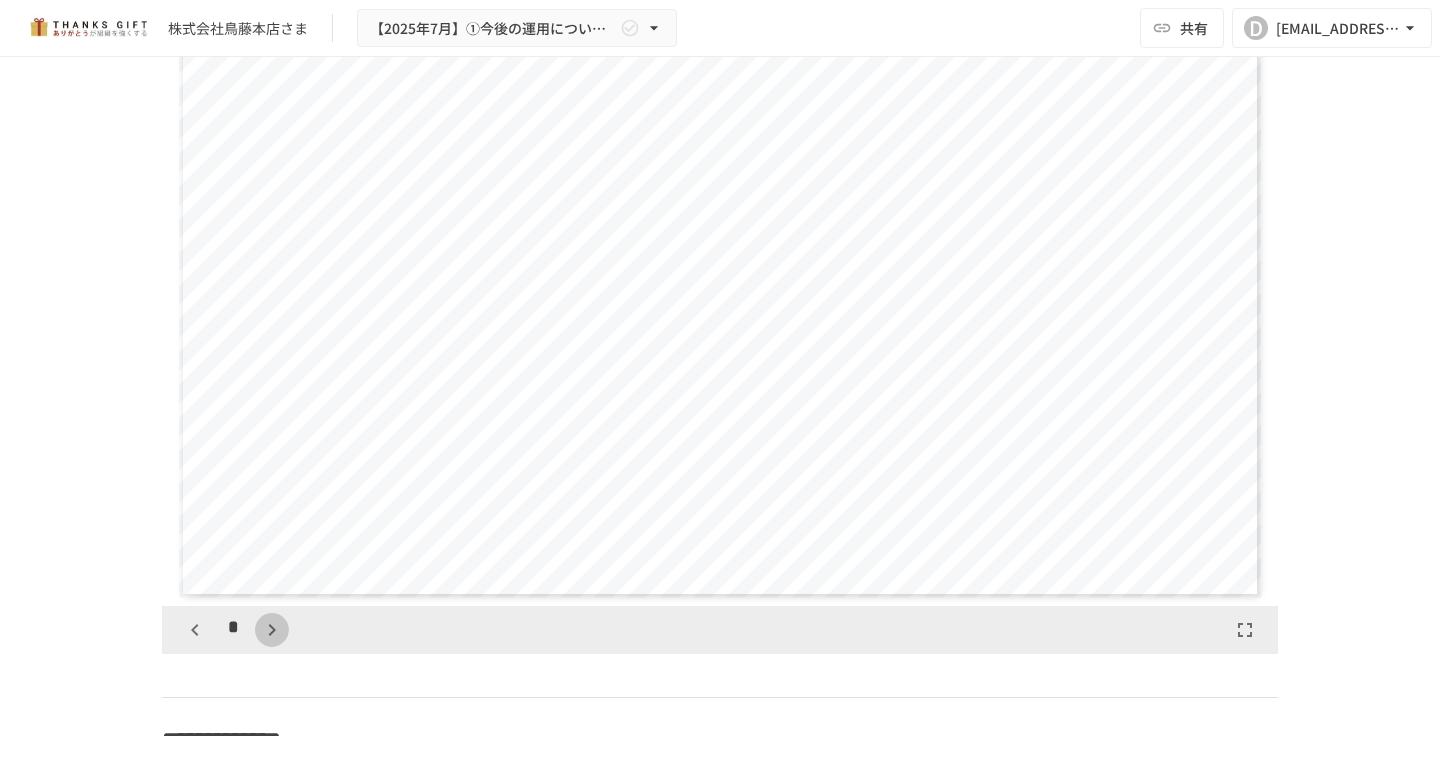 click 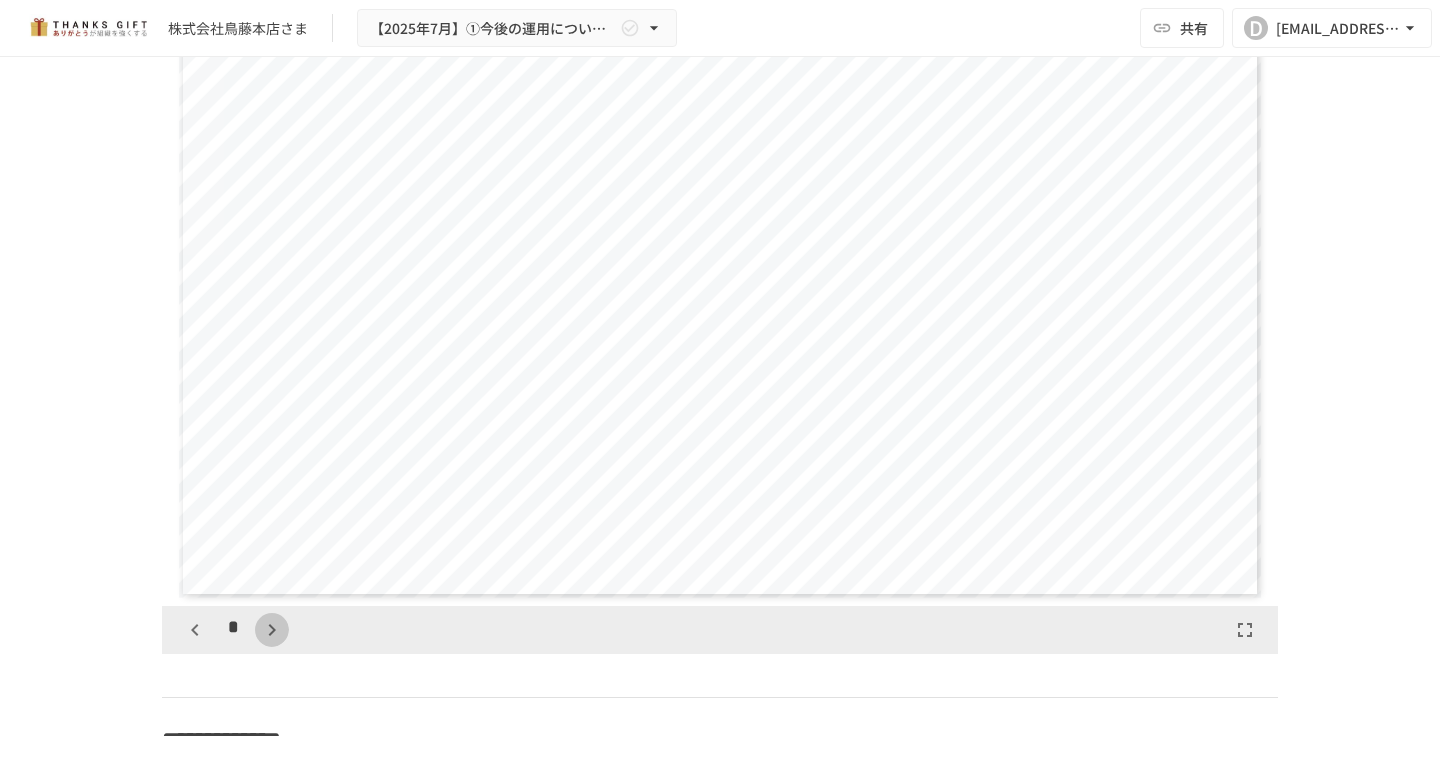 click 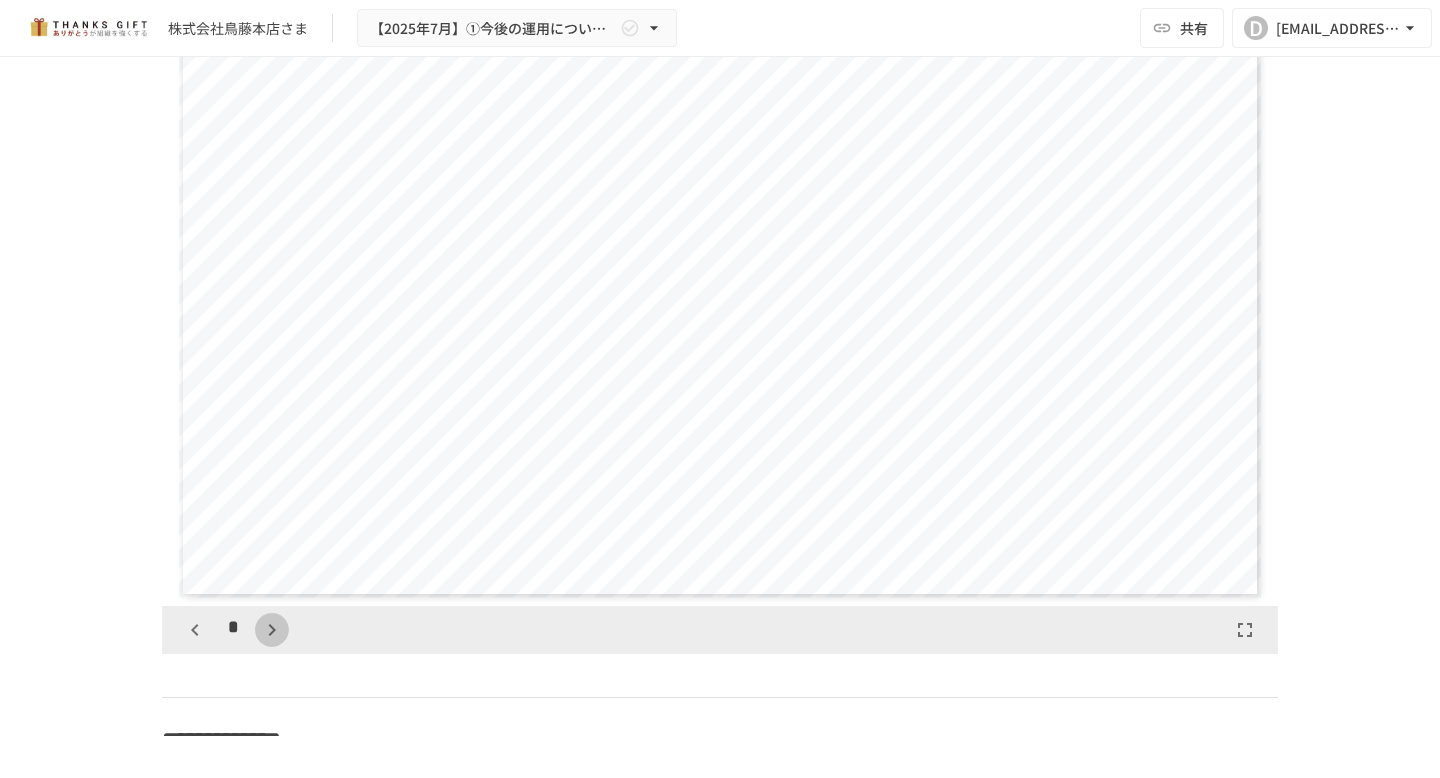 click 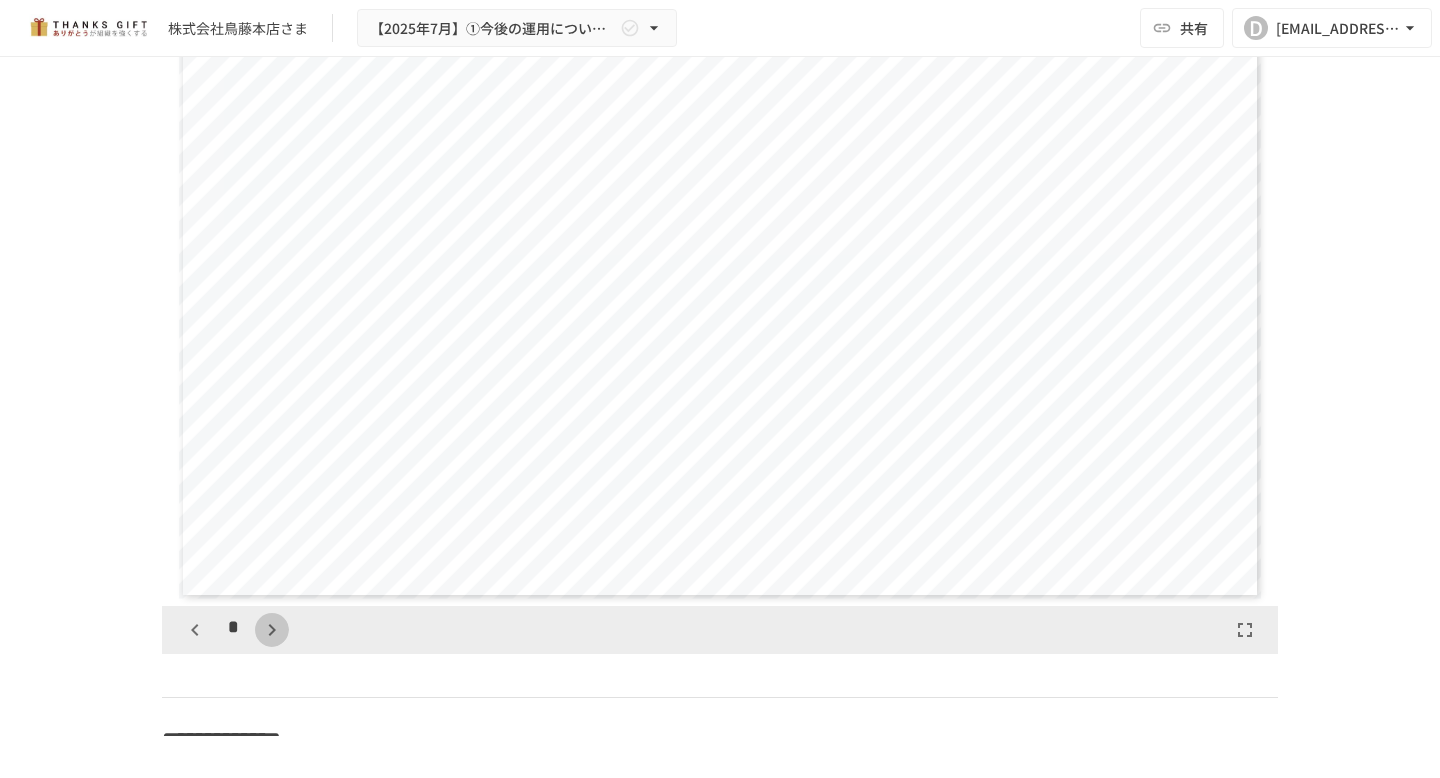 click 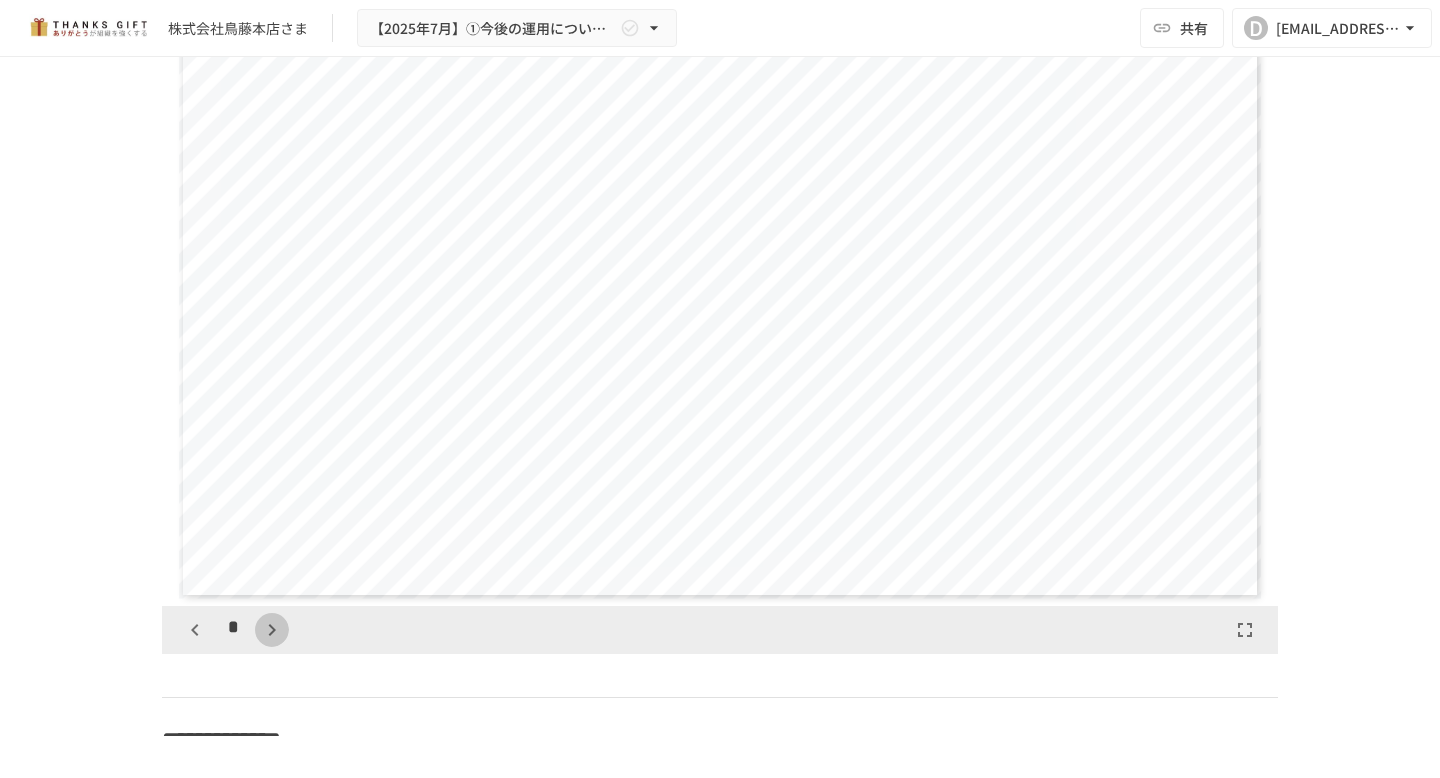 click 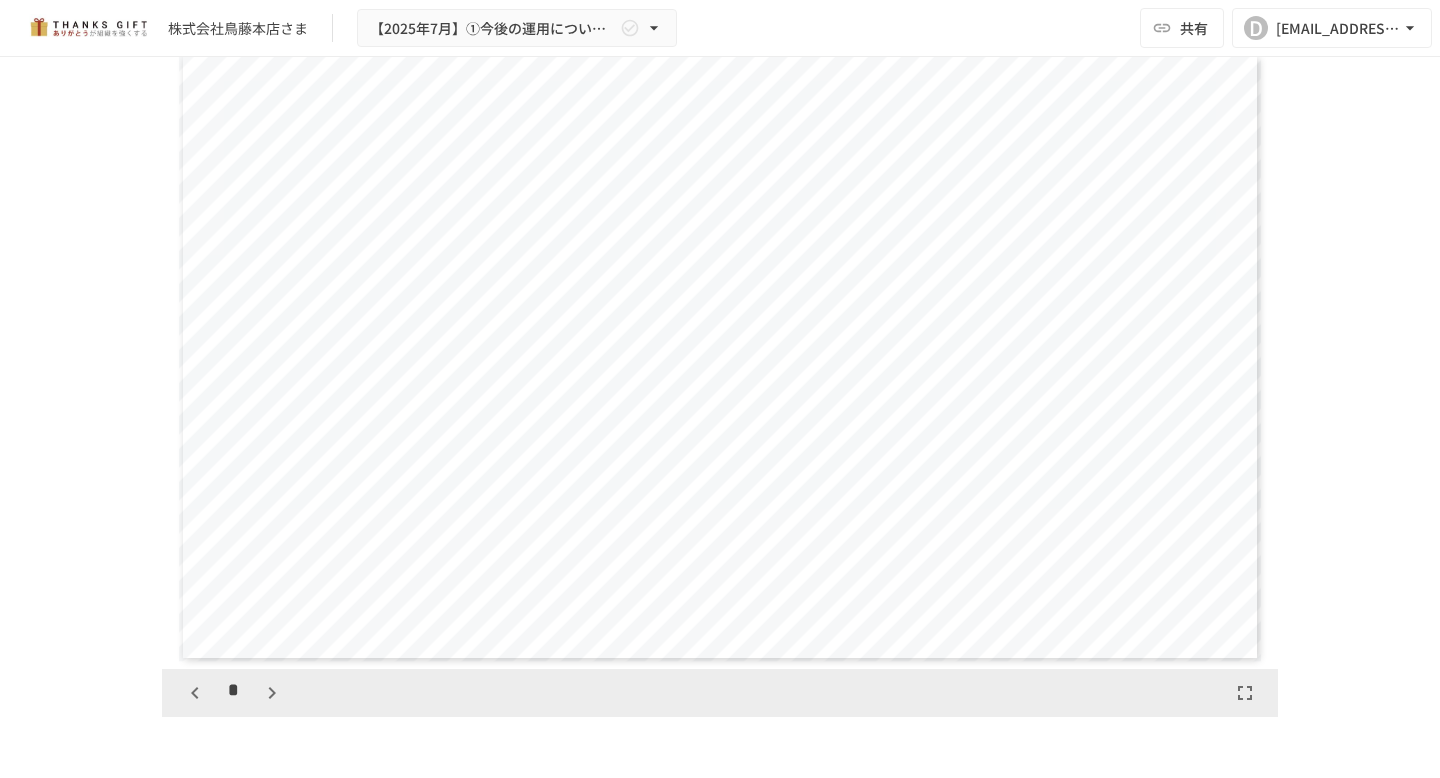 scroll, scrollTop: 2044, scrollLeft: 0, axis: vertical 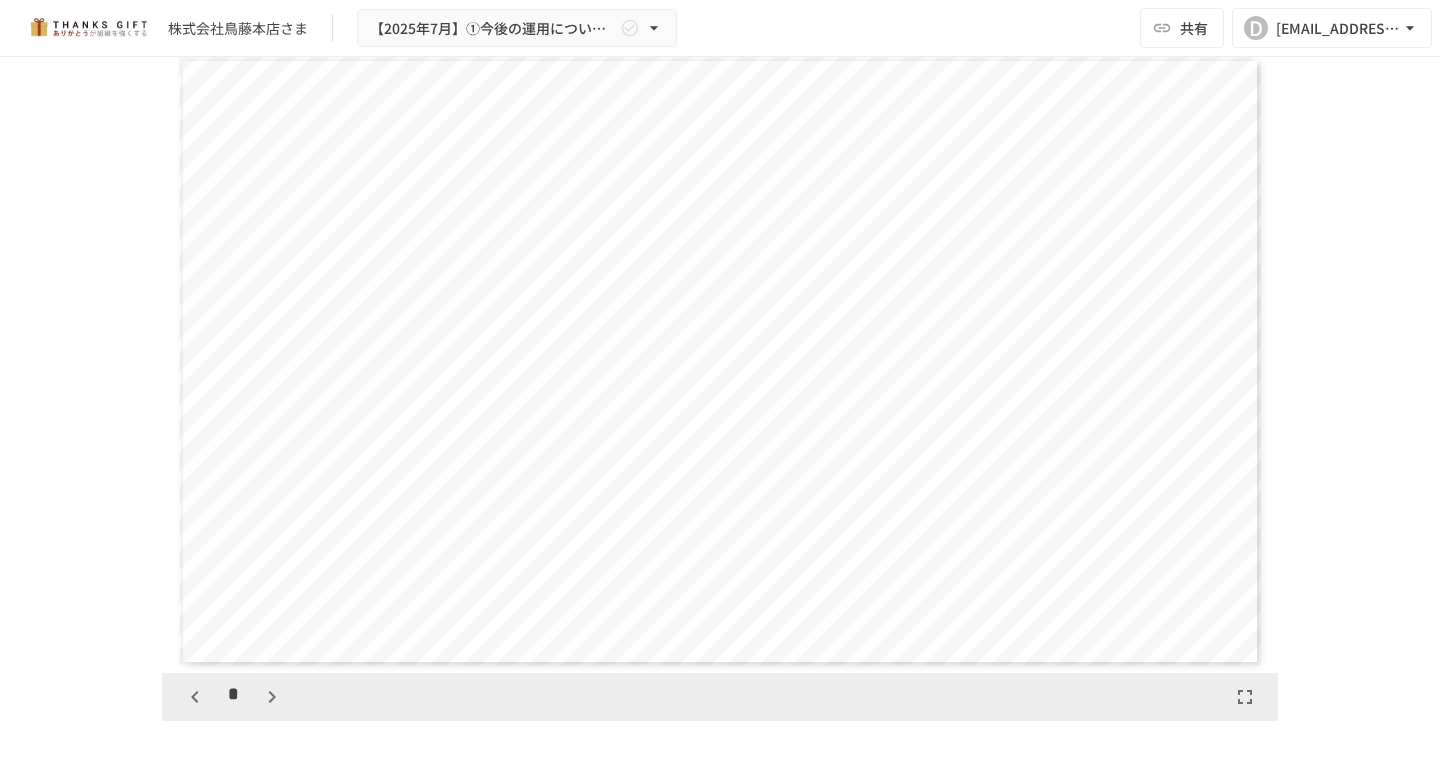click on "**********" at bounding box center (720, 361) 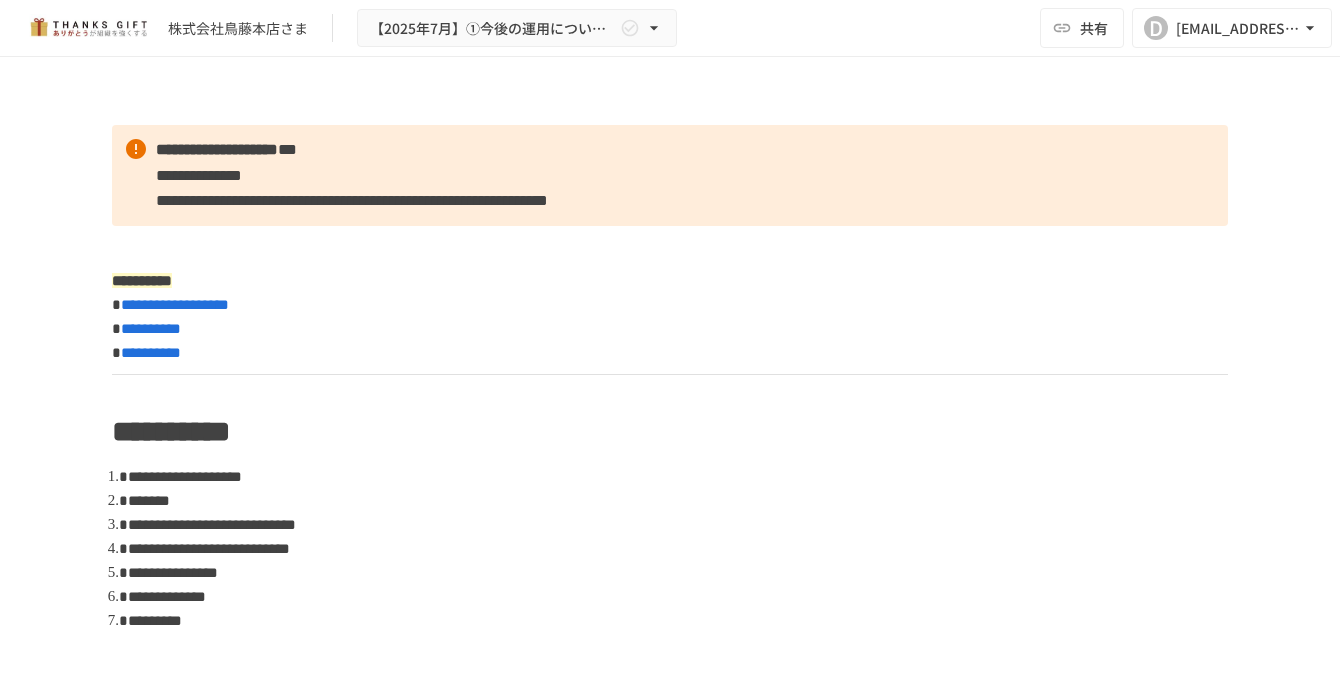scroll, scrollTop: 0, scrollLeft: 0, axis: both 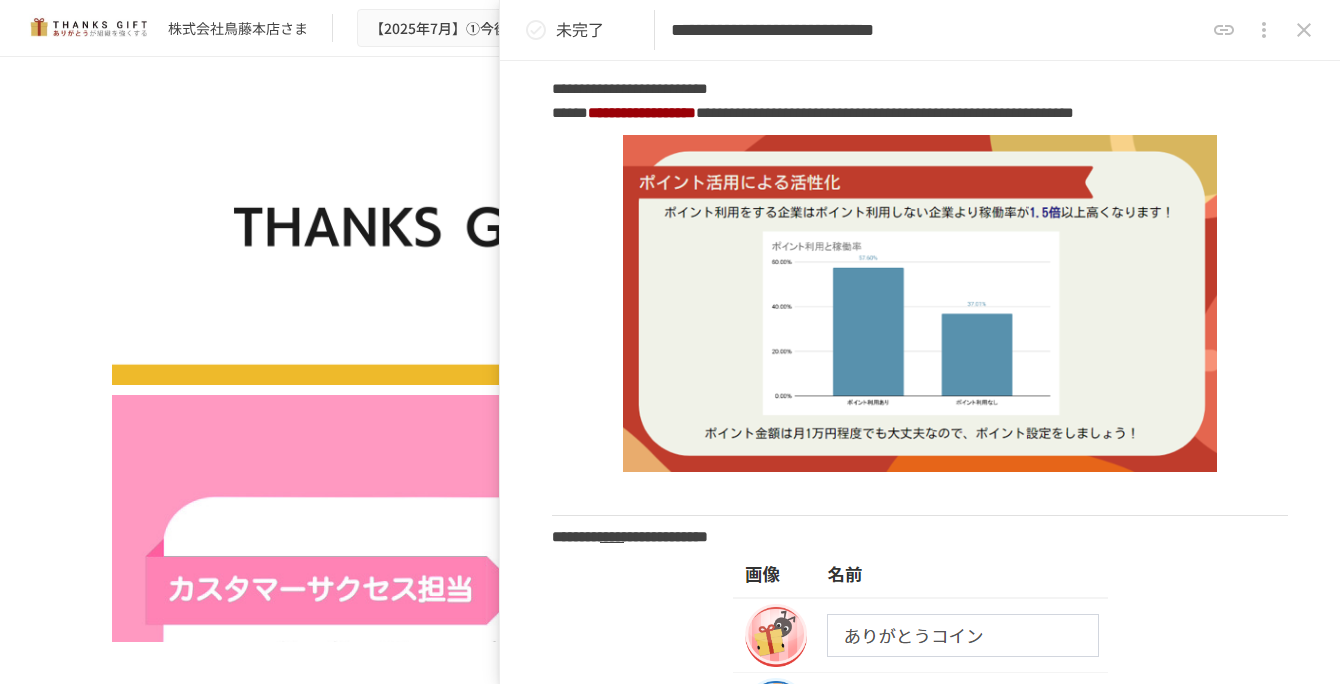 click on "**********" at bounding box center [937, 30] 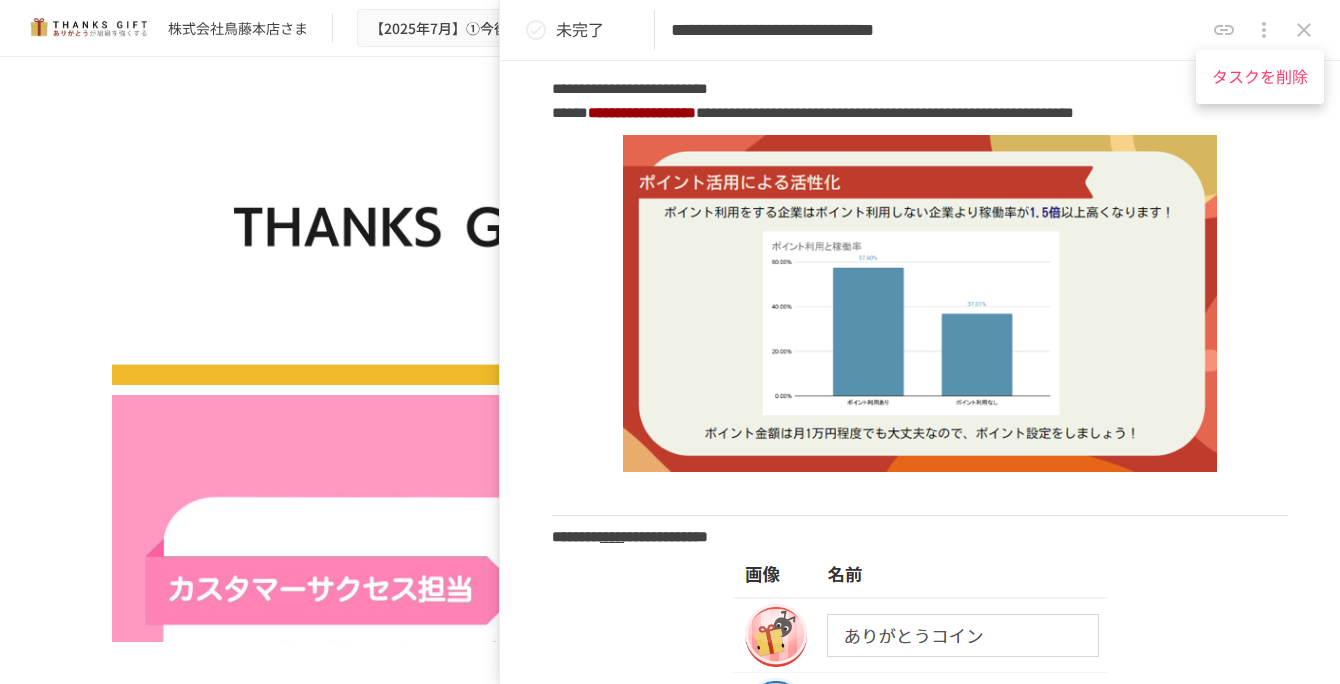 click at bounding box center [670, 342] 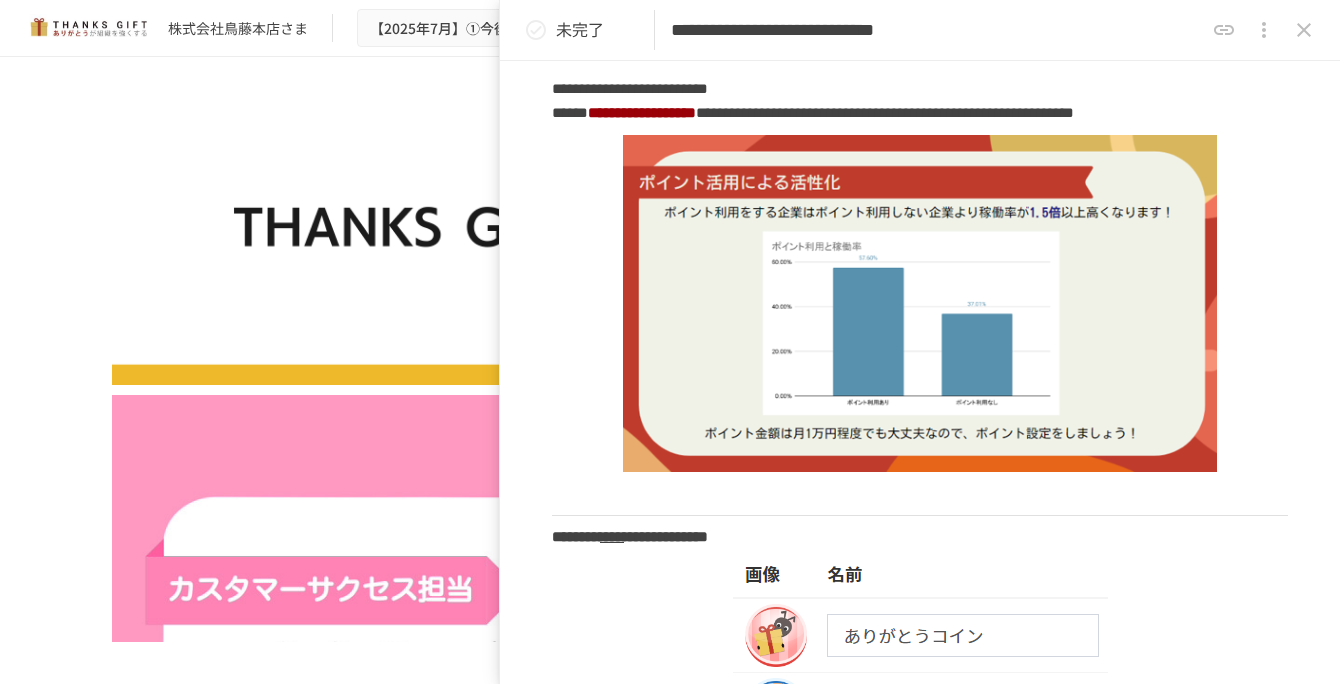 click at bounding box center (670, 245) 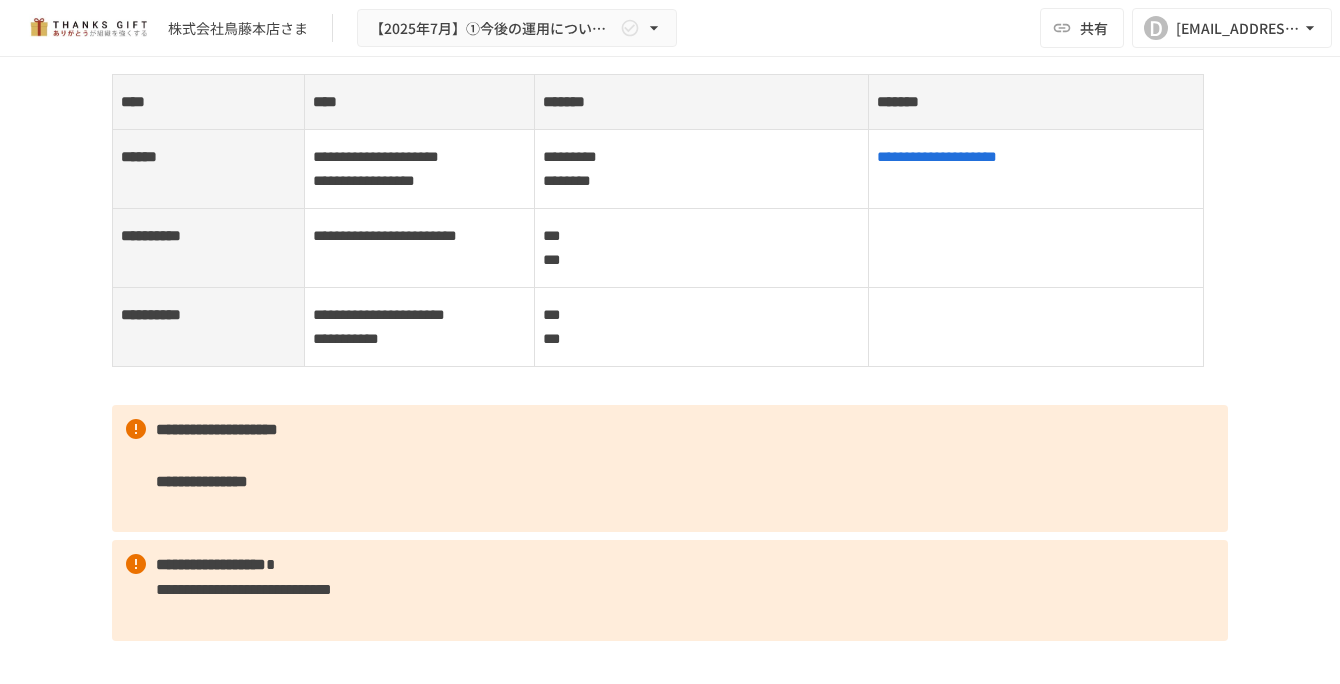 scroll, scrollTop: 2808, scrollLeft: 0, axis: vertical 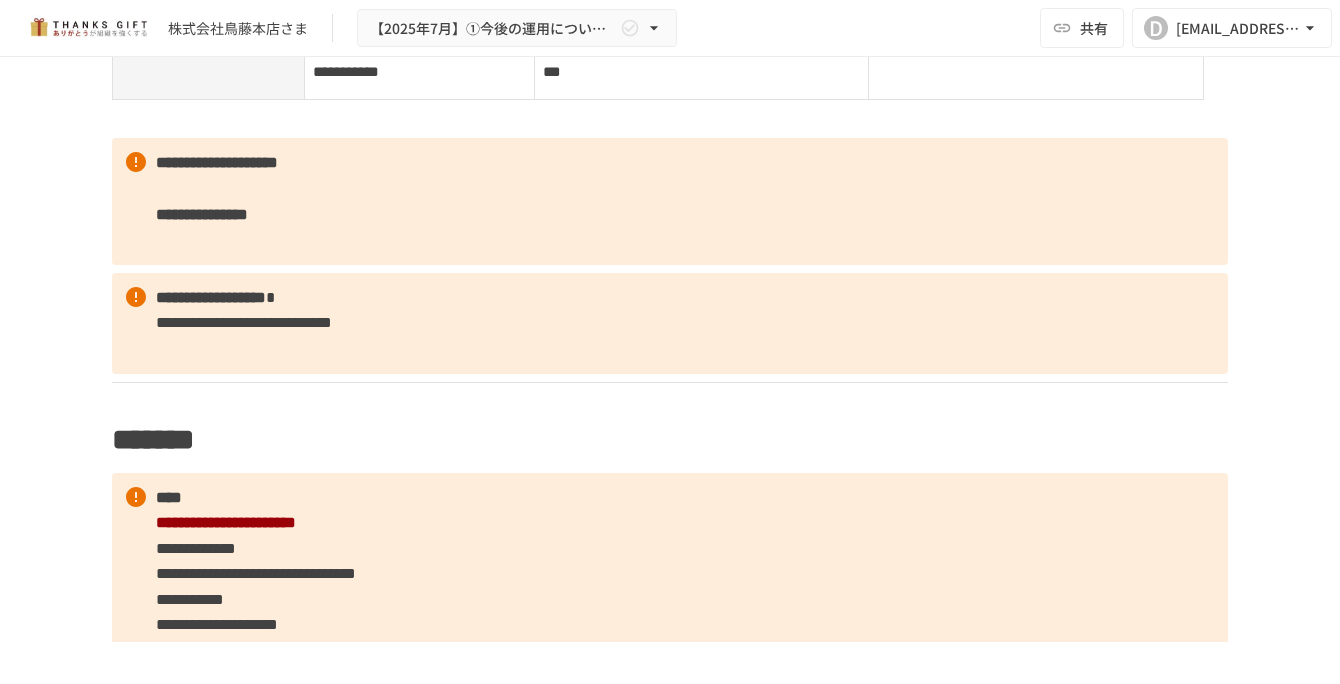 click on "*** ***" at bounding box center [701, 60] 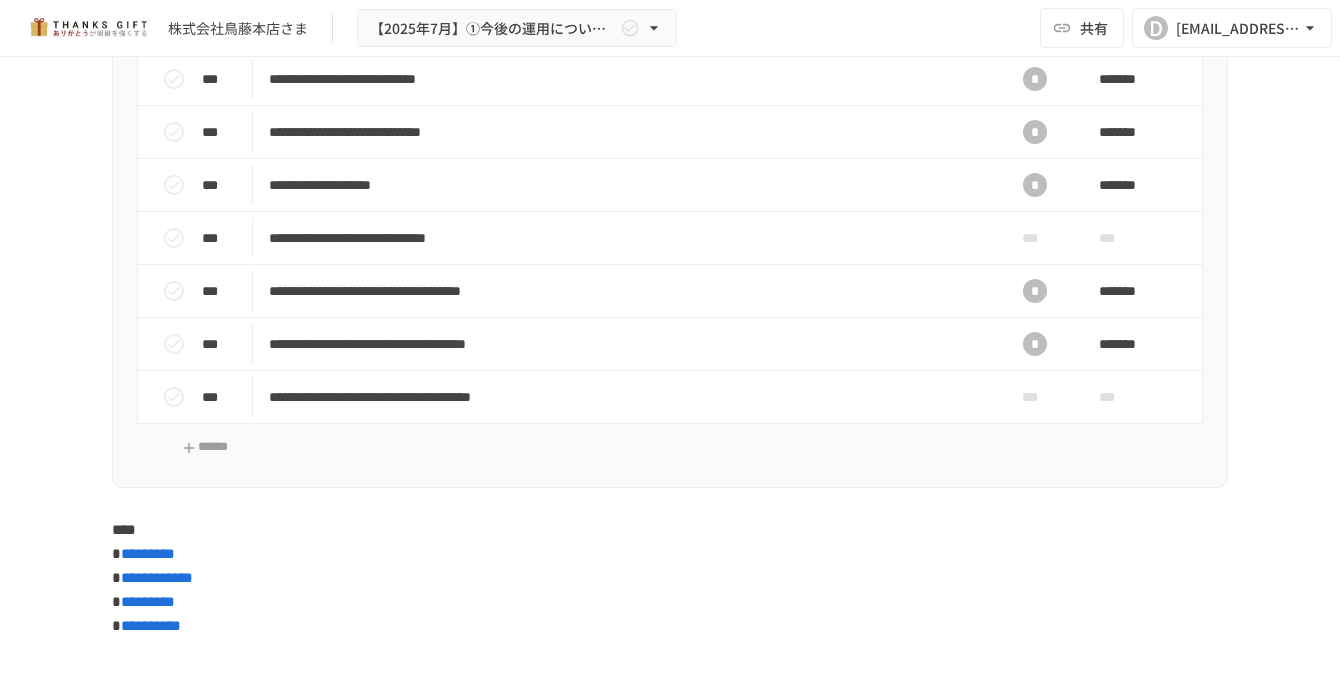 scroll, scrollTop: 7004, scrollLeft: 0, axis: vertical 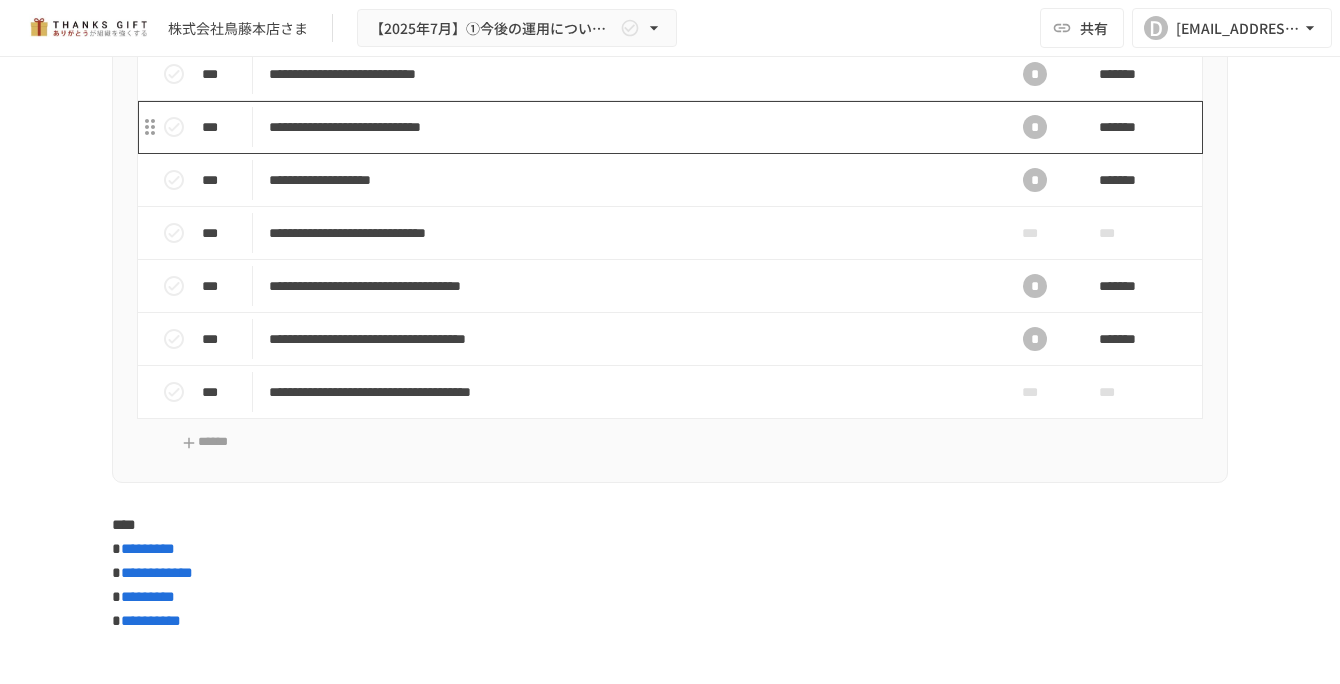 click on "**********" at bounding box center (628, 127) 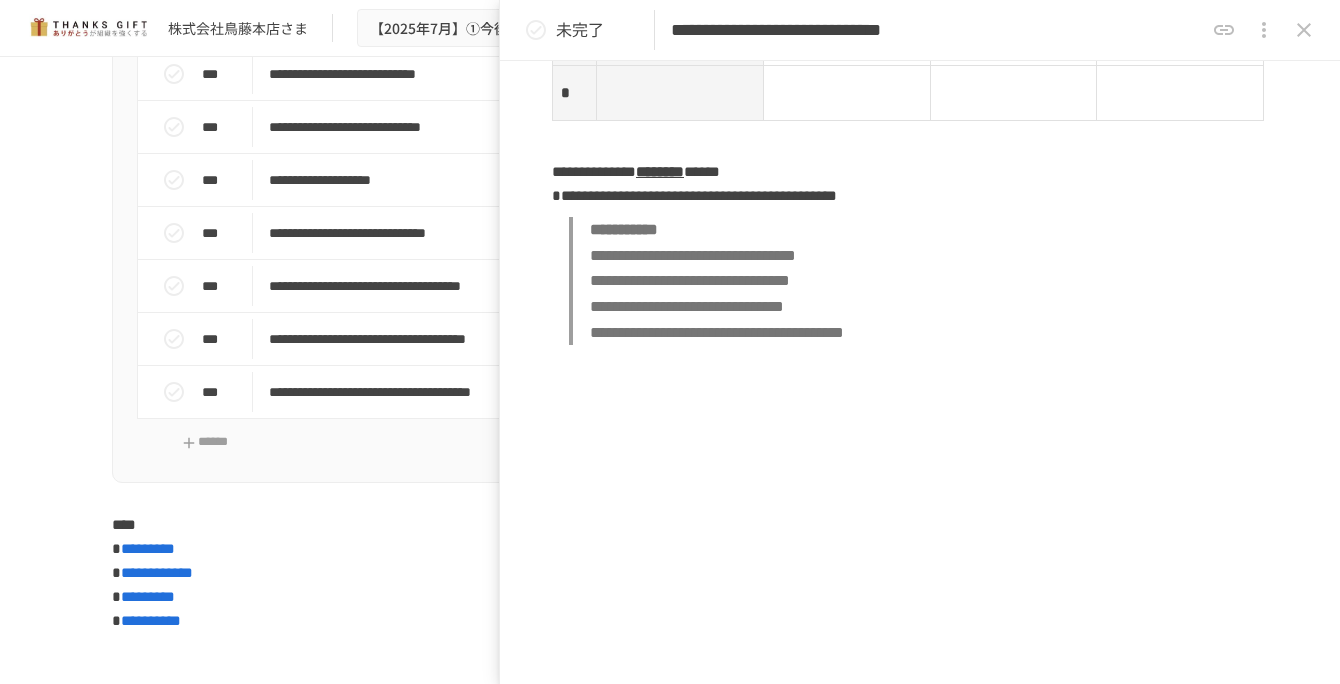 scroll, scrollTop: 2839, scrollLeft: 0, axis: vertical 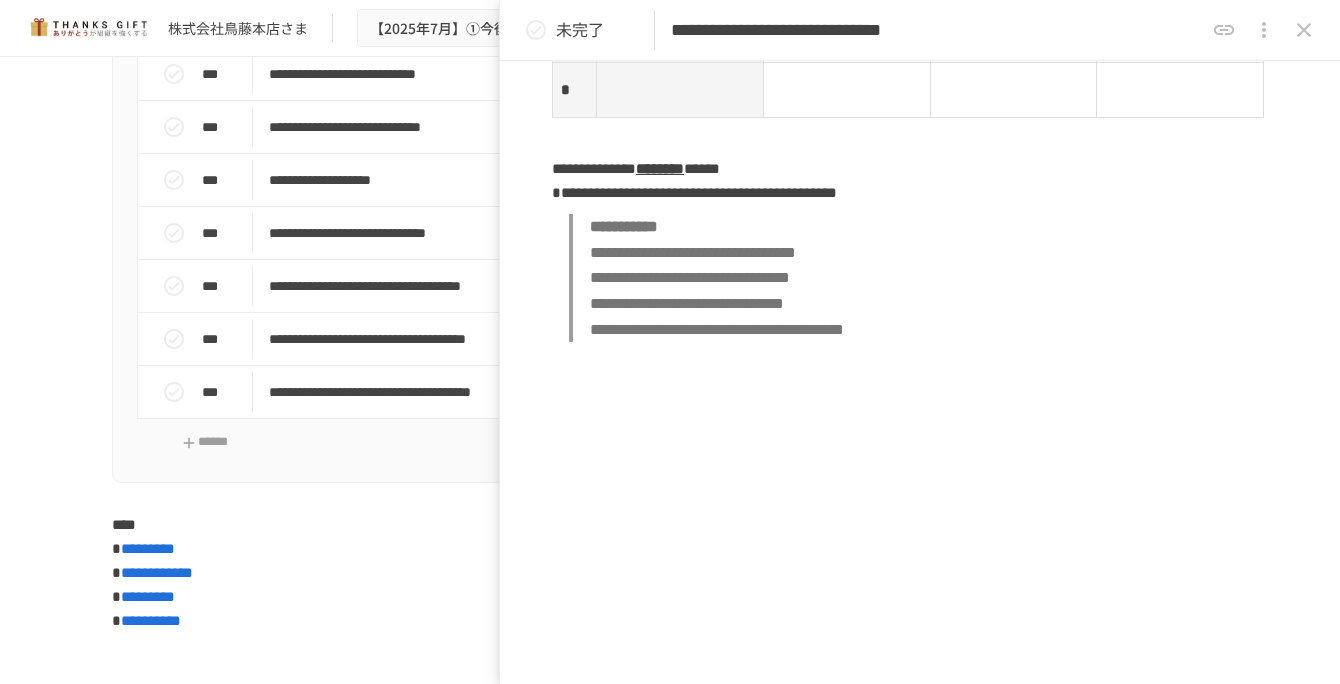 click on "**********" at bounding box center [670, 221] 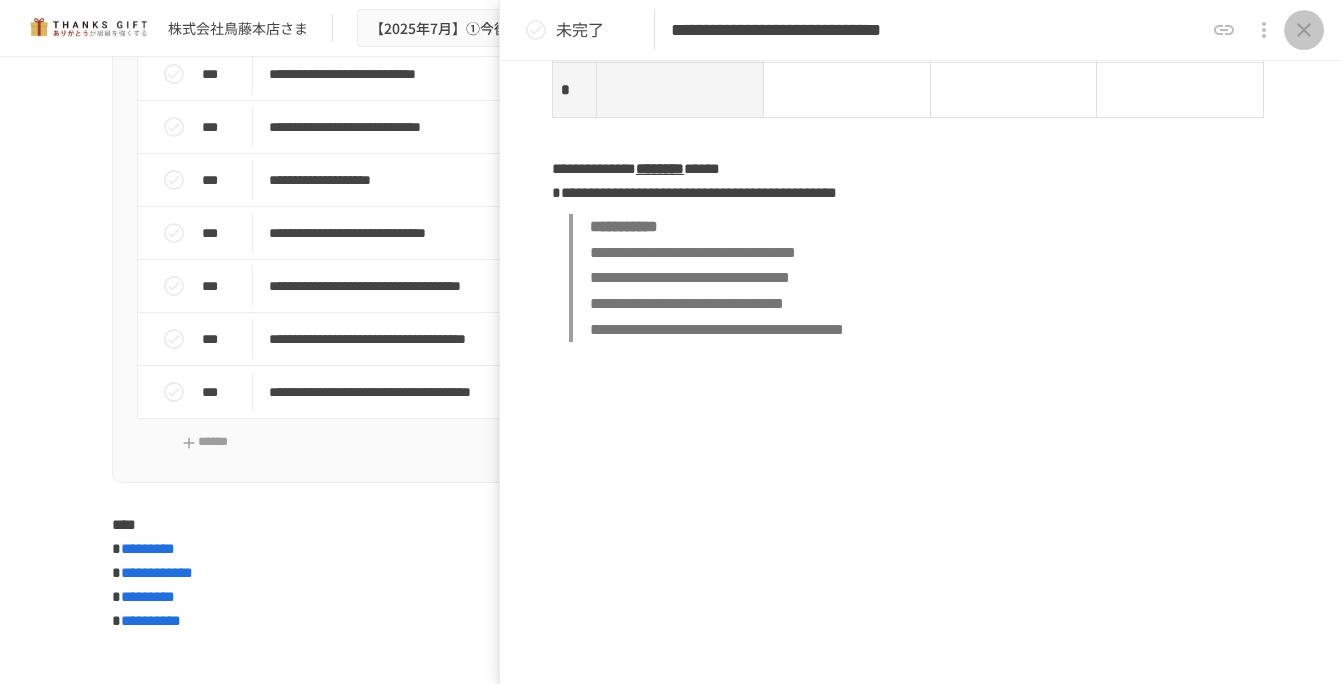 click 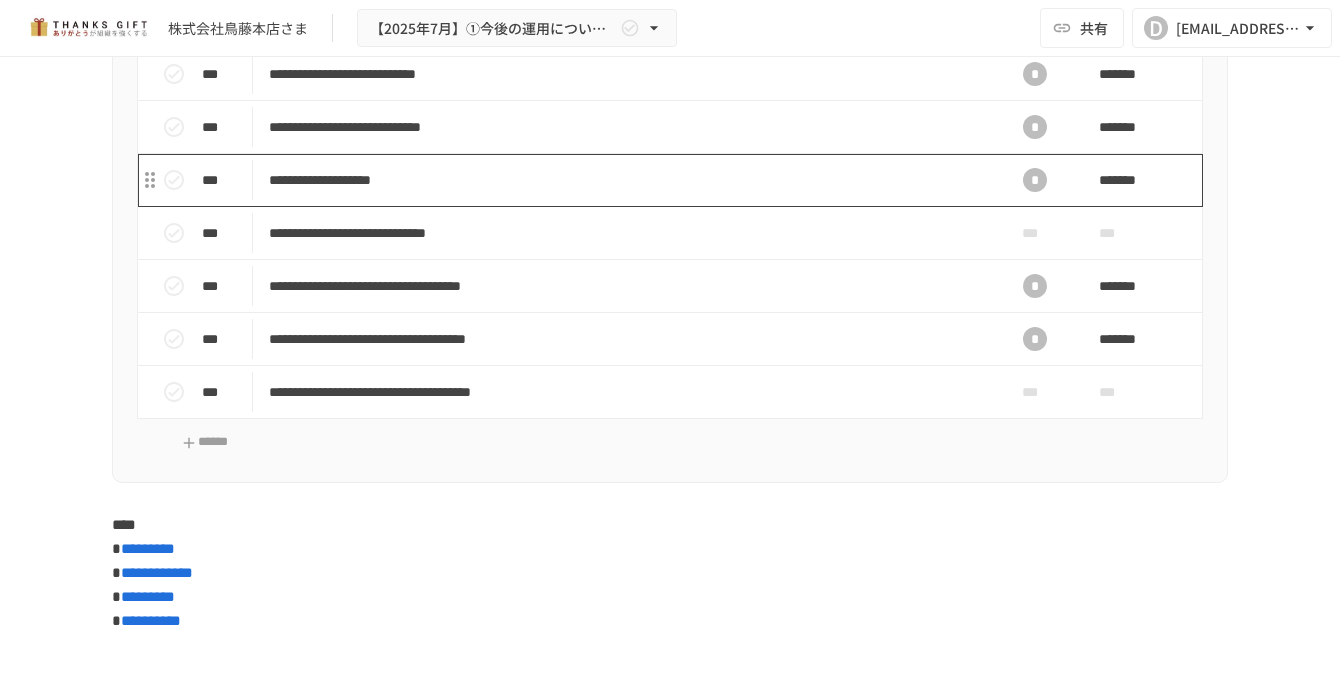 click on "**********" at bounding box center (628, 180) 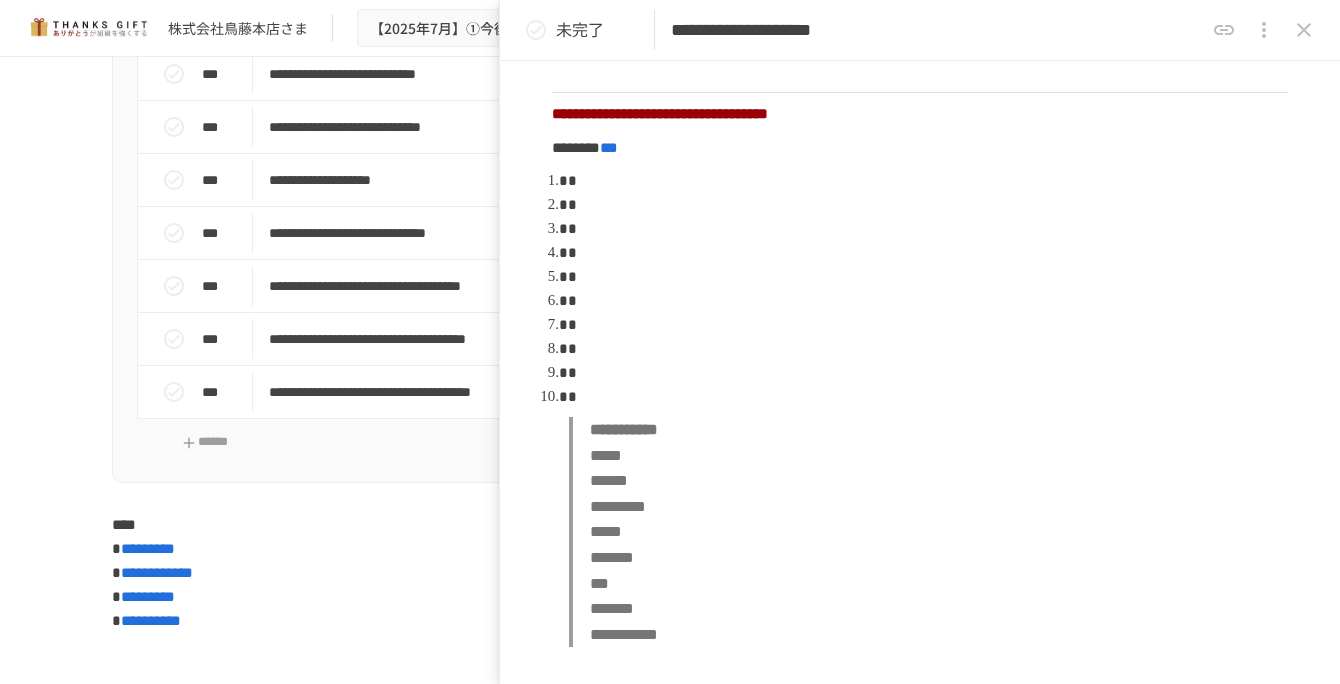 scroll, scrollTop: 983, scrollLeft: 0, axis: vertical 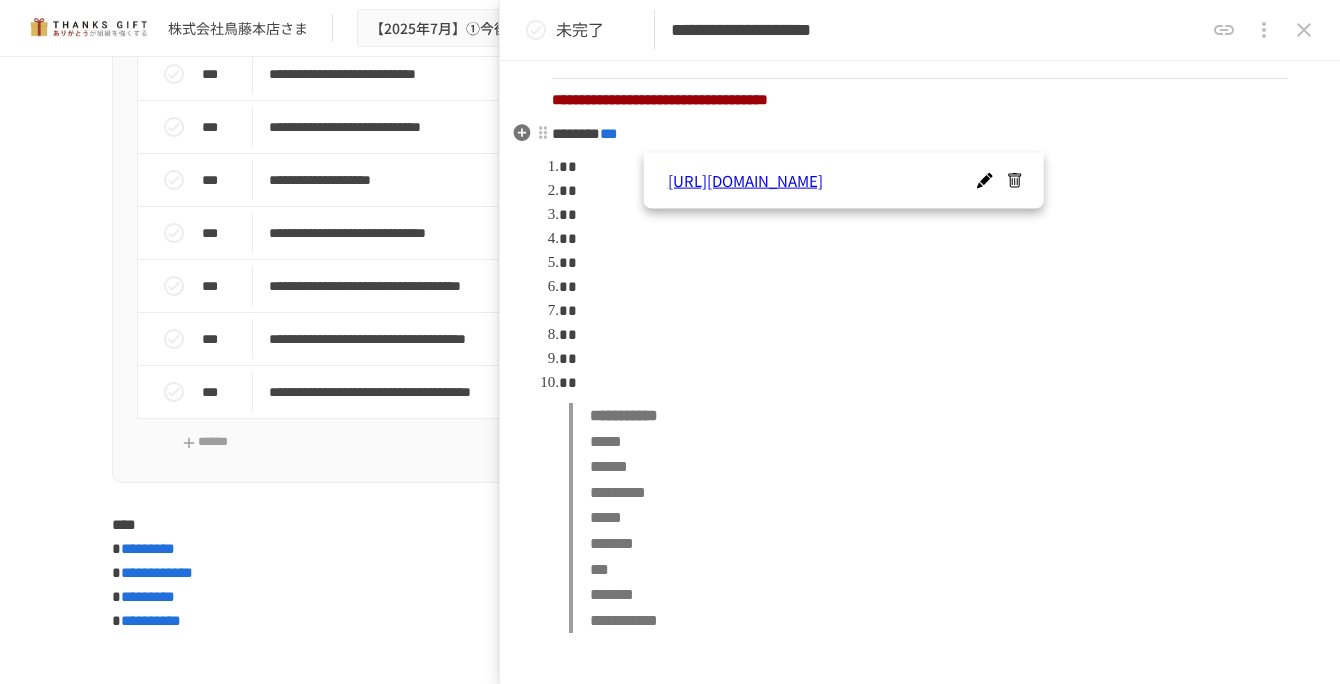 click on "***" at bounding box center (609, 133) 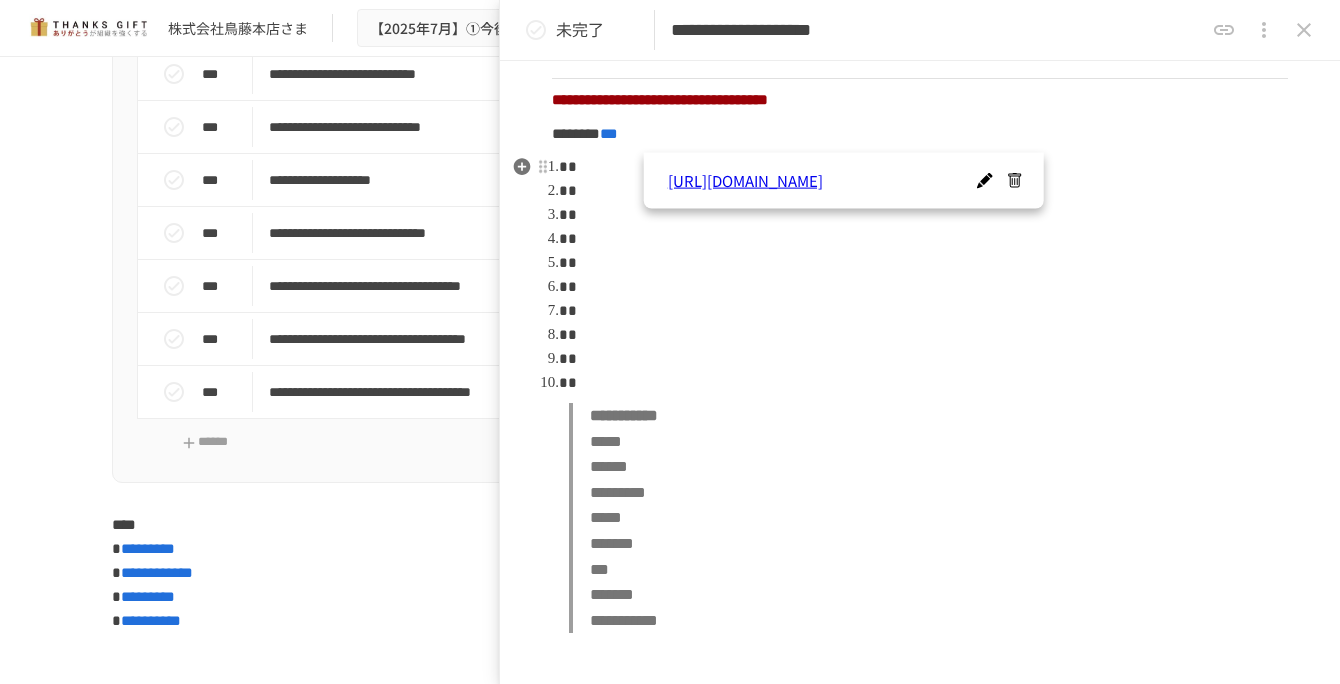 click at bounding box center [928, 383] 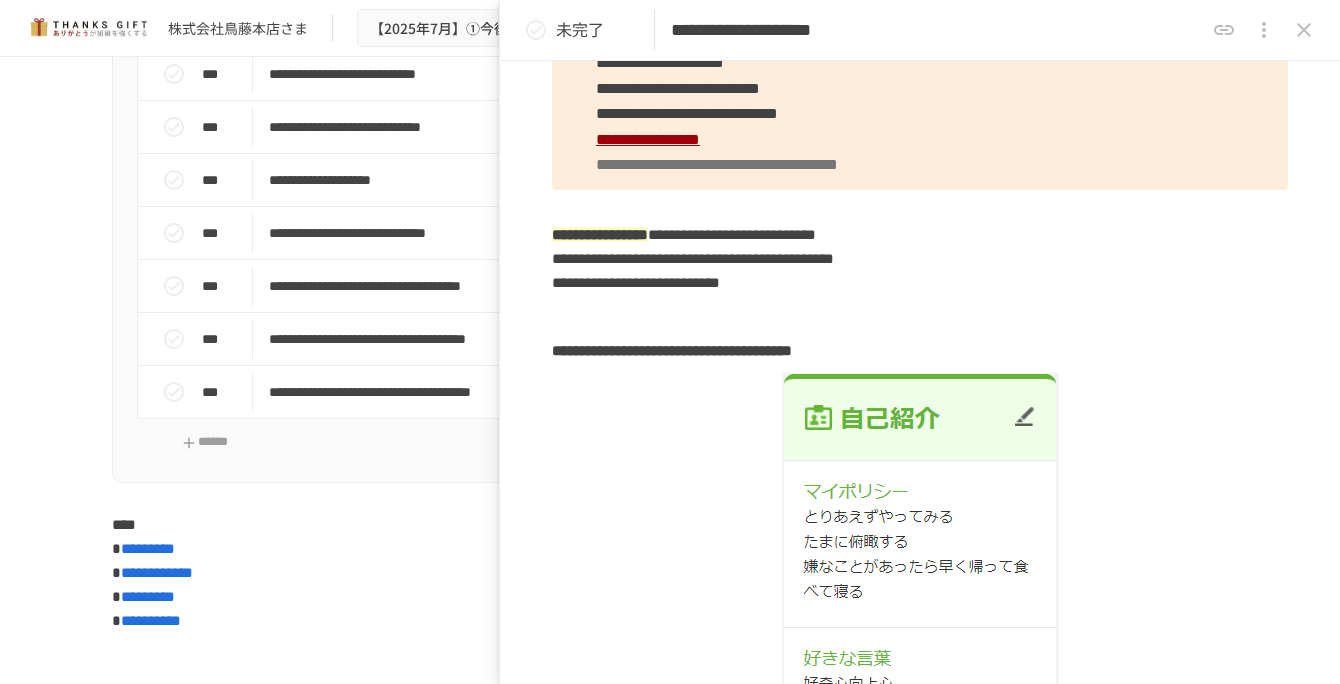 scroll, scrollTop: 0, scrollLeft: 0, axis: both 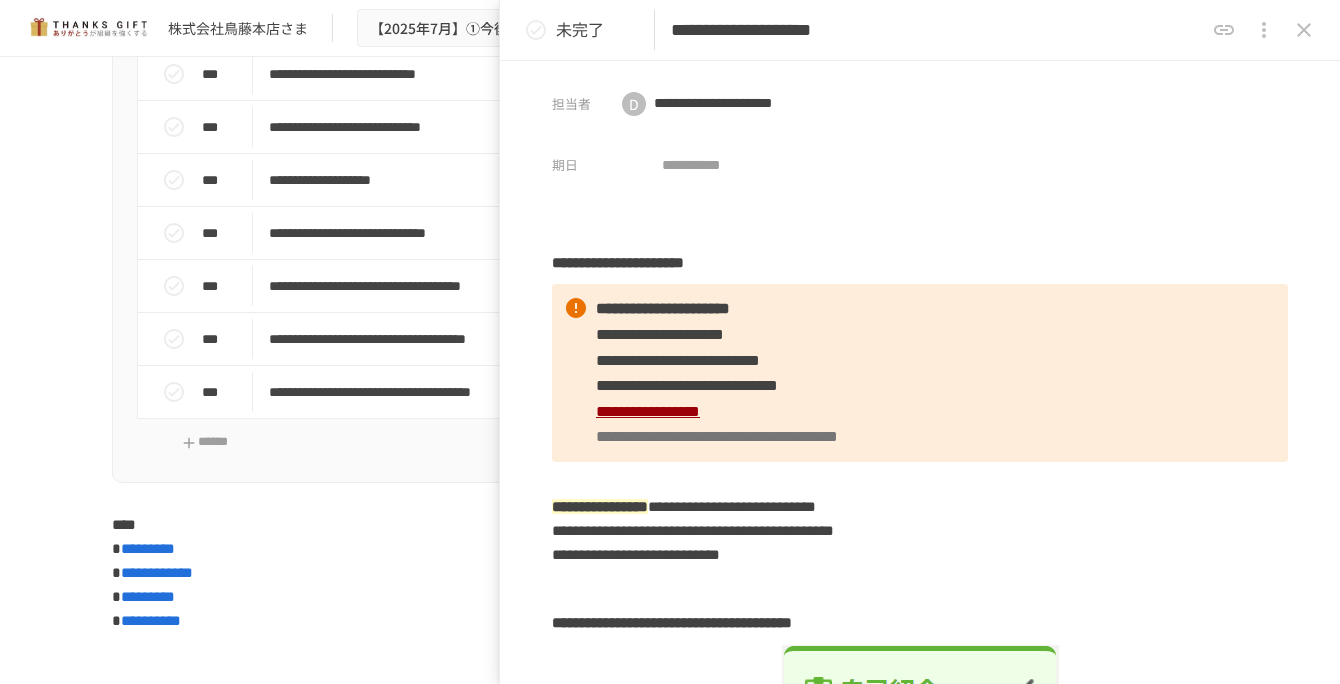 click on "**********" at bounding box center (670, -496) 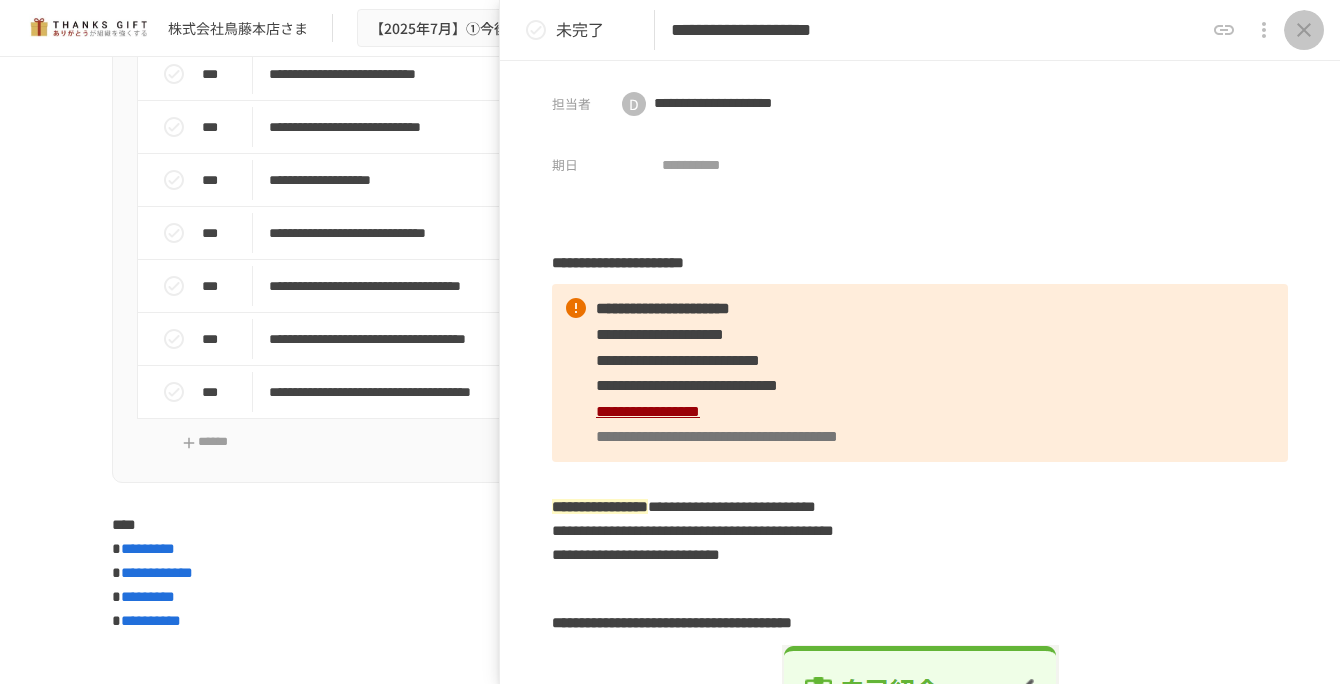click 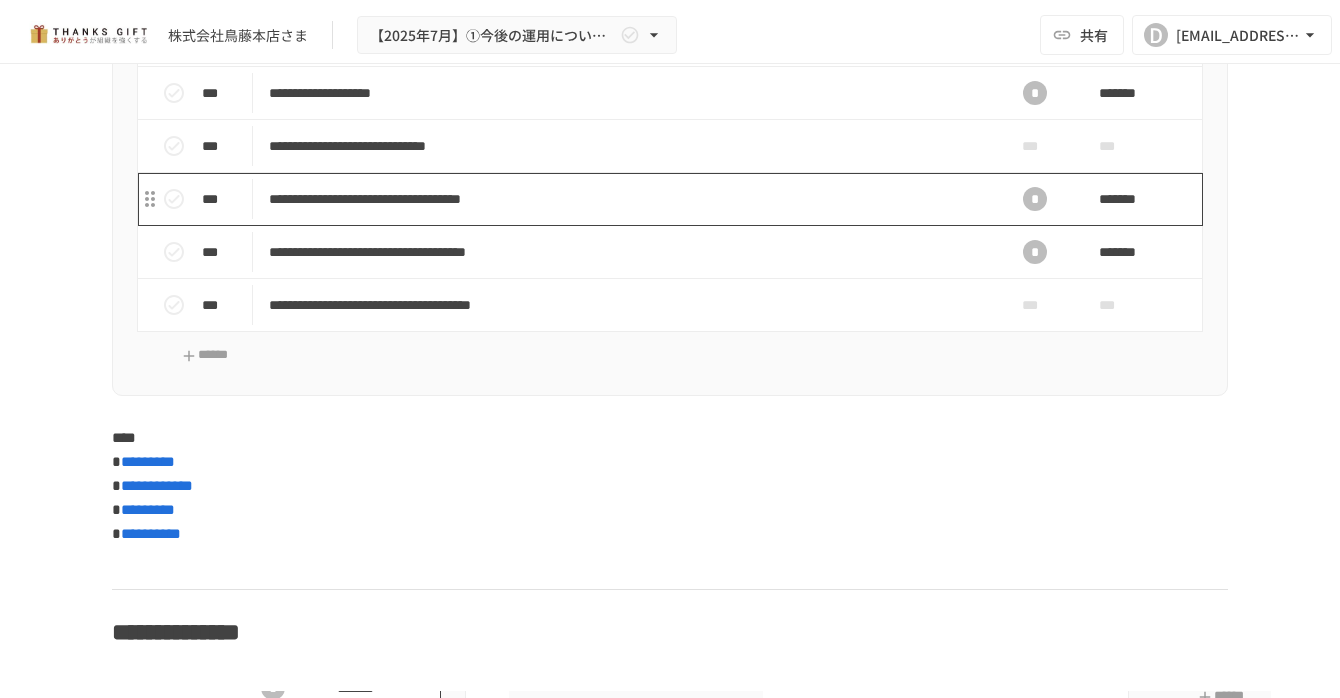 scroll, scrollTop: 7097, scrollLeft: 0, axis: vertical 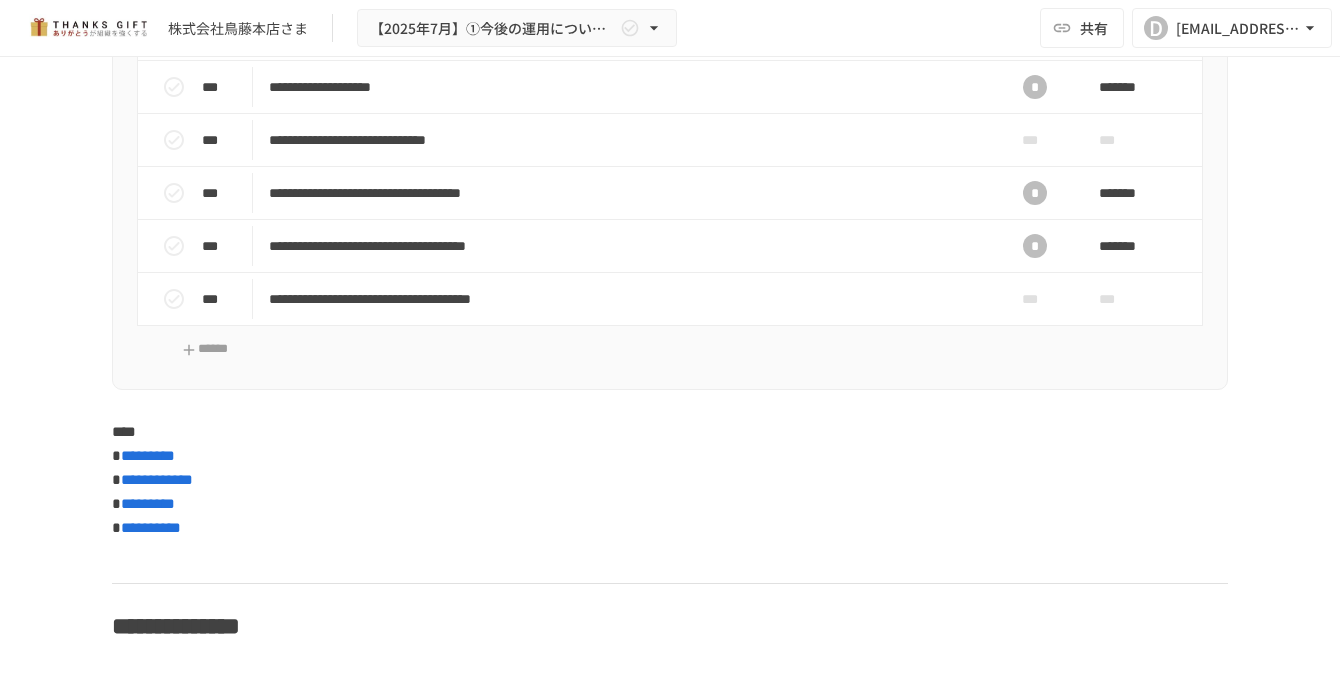 click on "**********" at bounding box center (670, 321) 